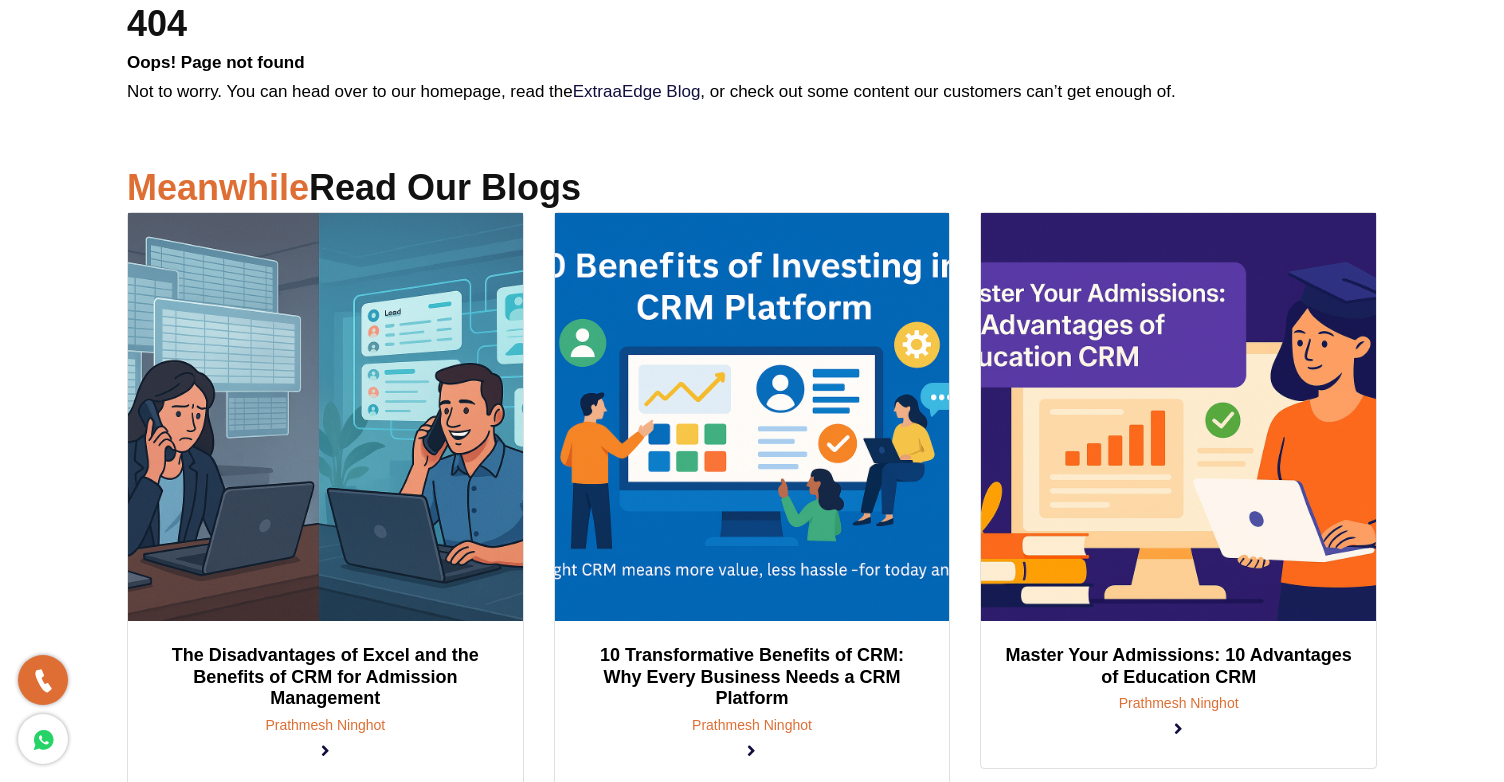 scroll, scrollTop: 0, scrollLeft: 0, axis: both 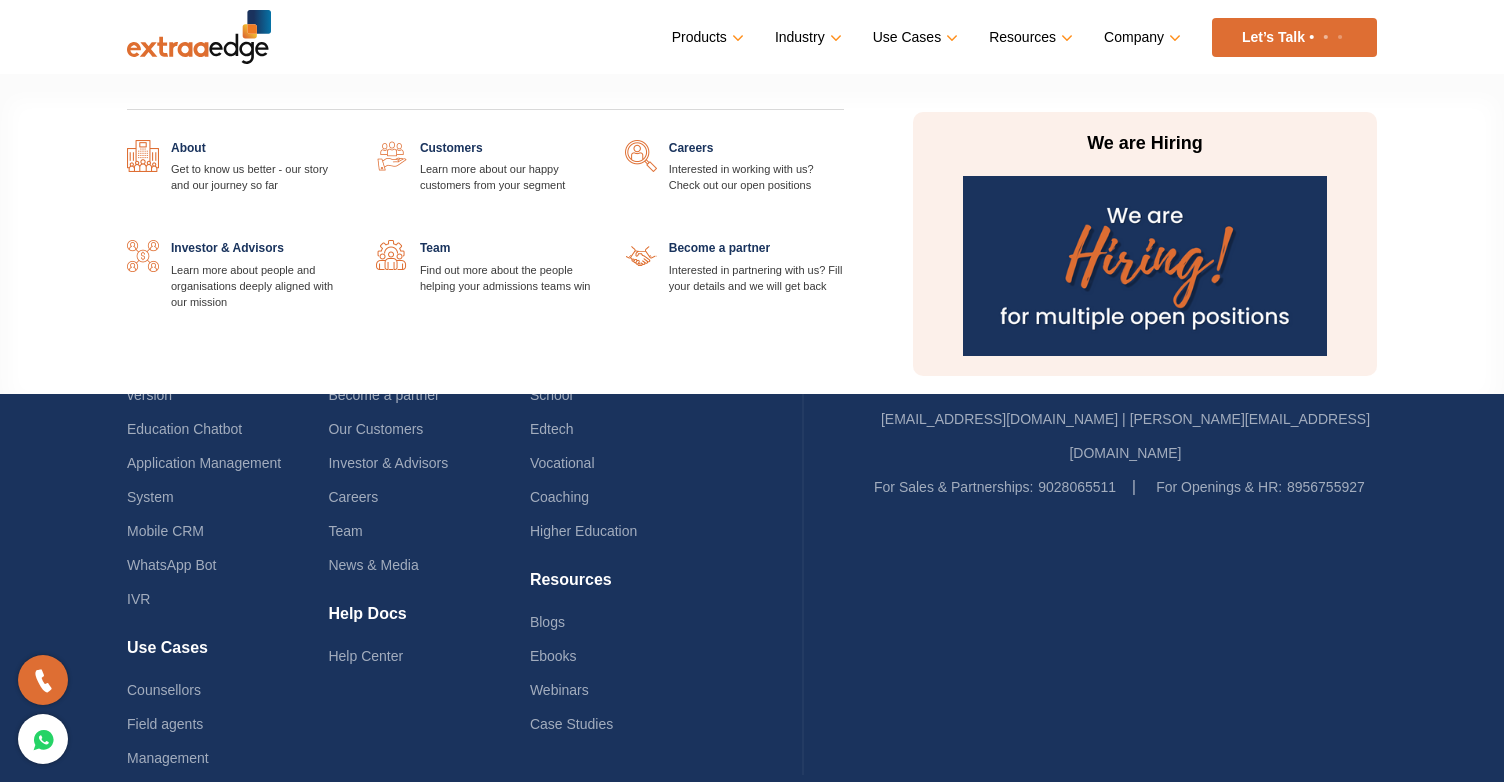 click at bounding box center [346, 140] 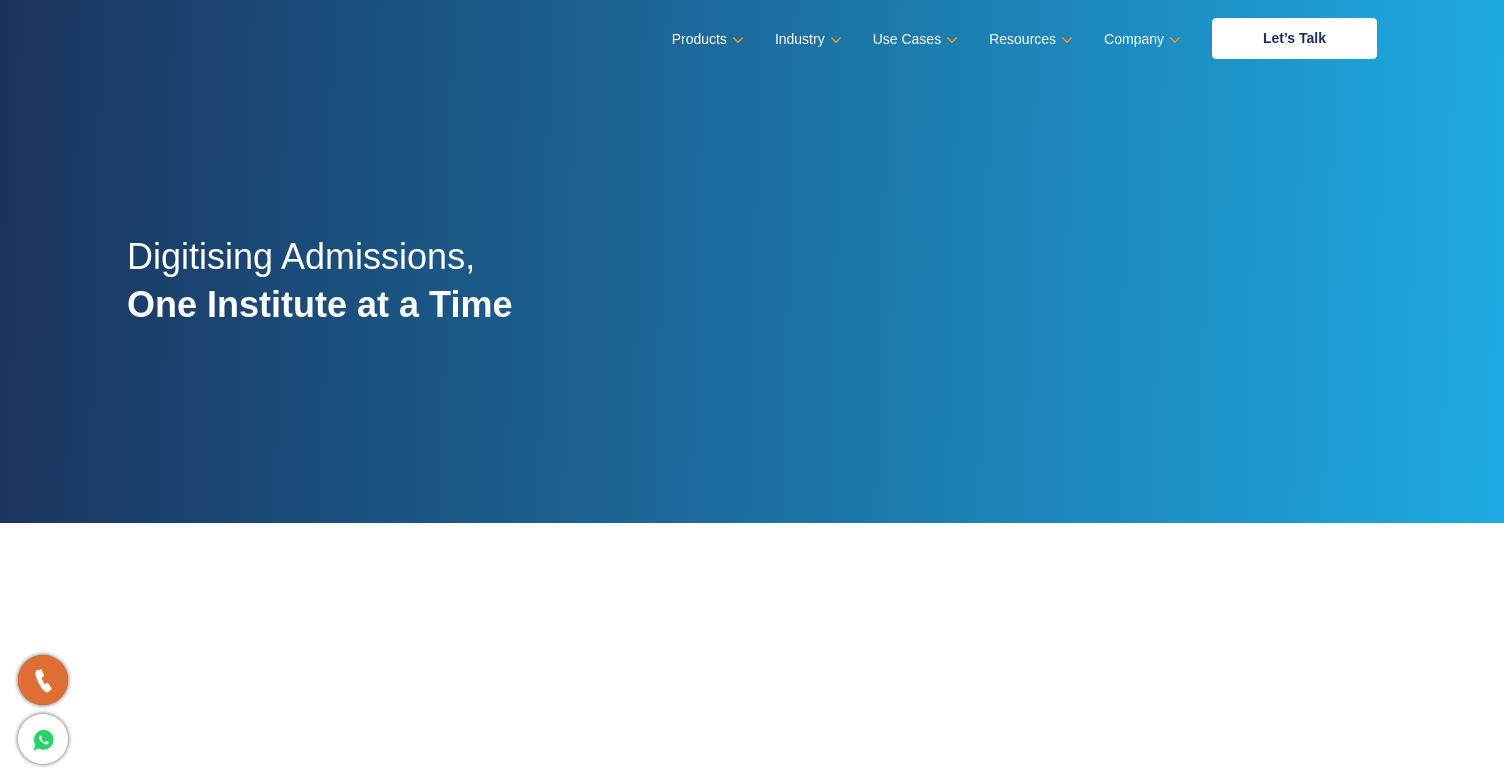 scroll, scrollTop: 0, scrollLeft: 0, axis: both 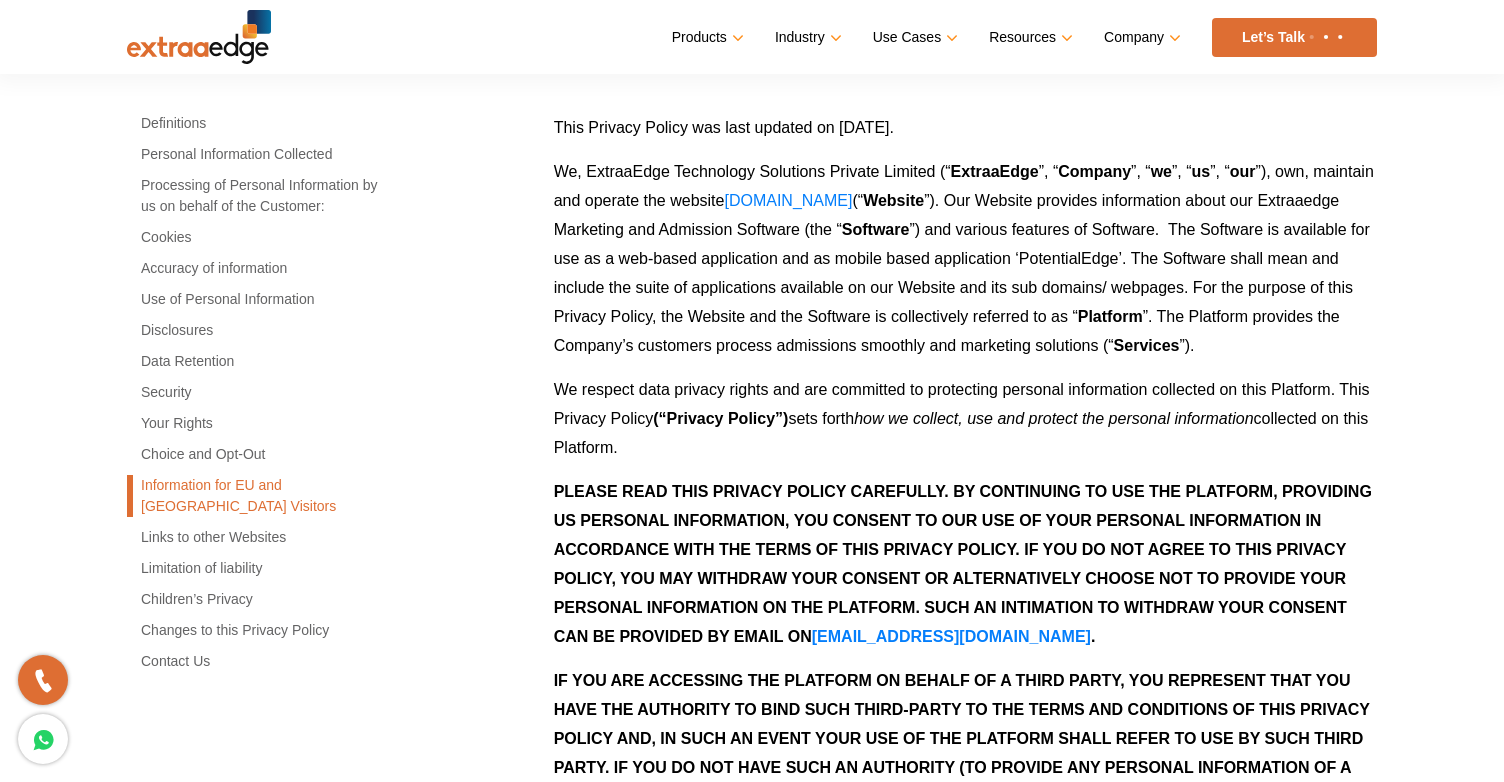 click on "Information for EU and UK Visitors" at bounding box center [259, 496] 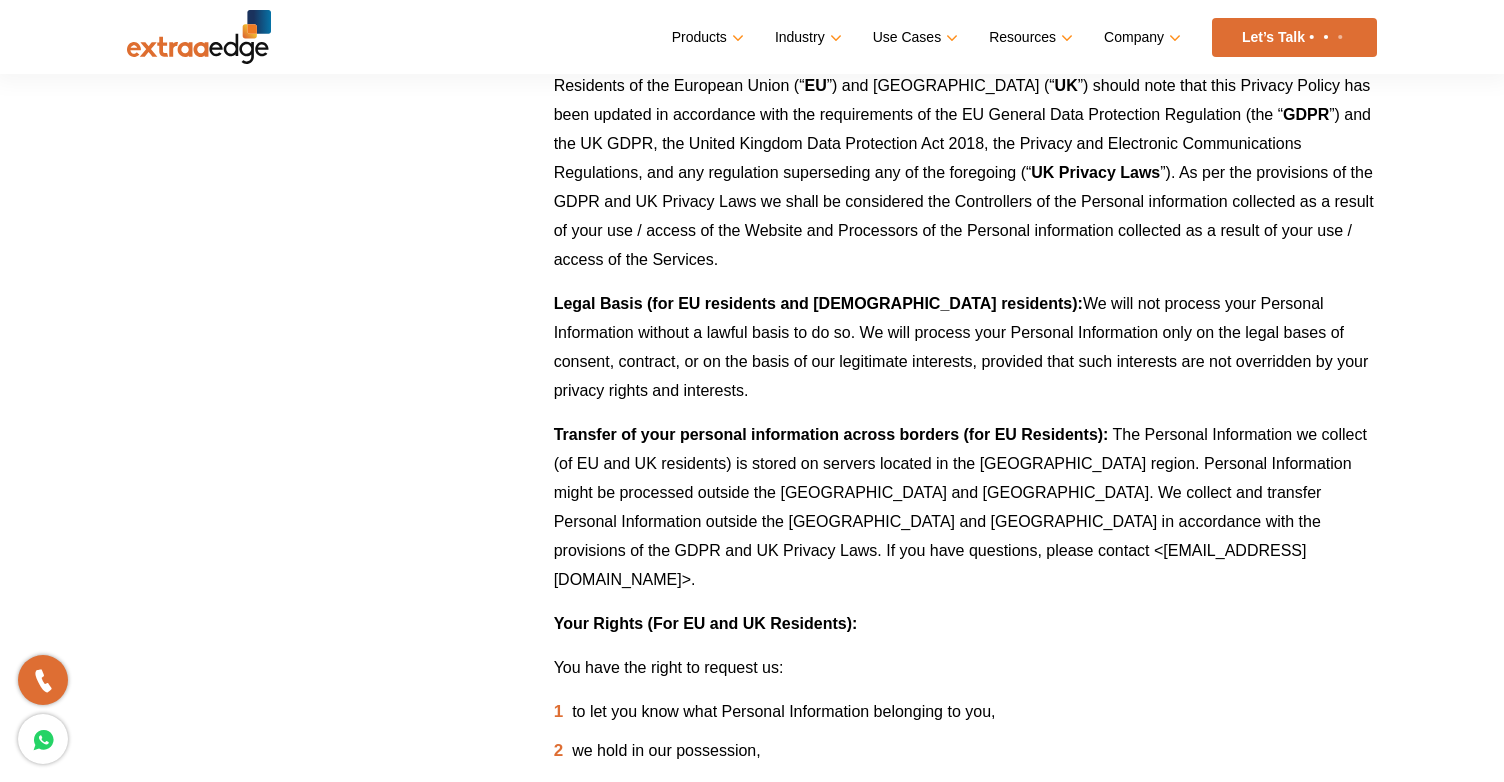 scroll, scrollTop: 5165, scrollLeft: 0, axis: vertical 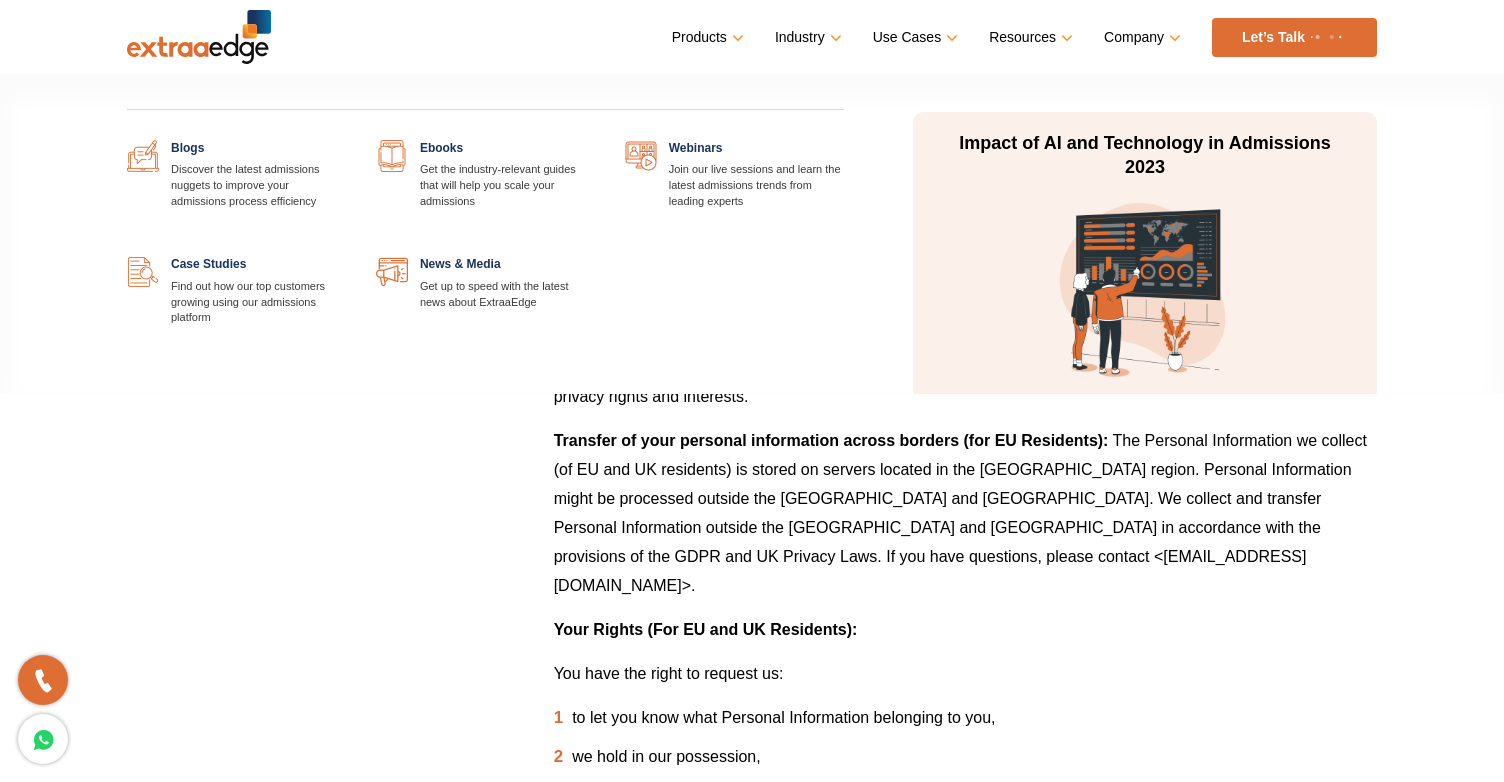 click at bounding box center (595, 140) 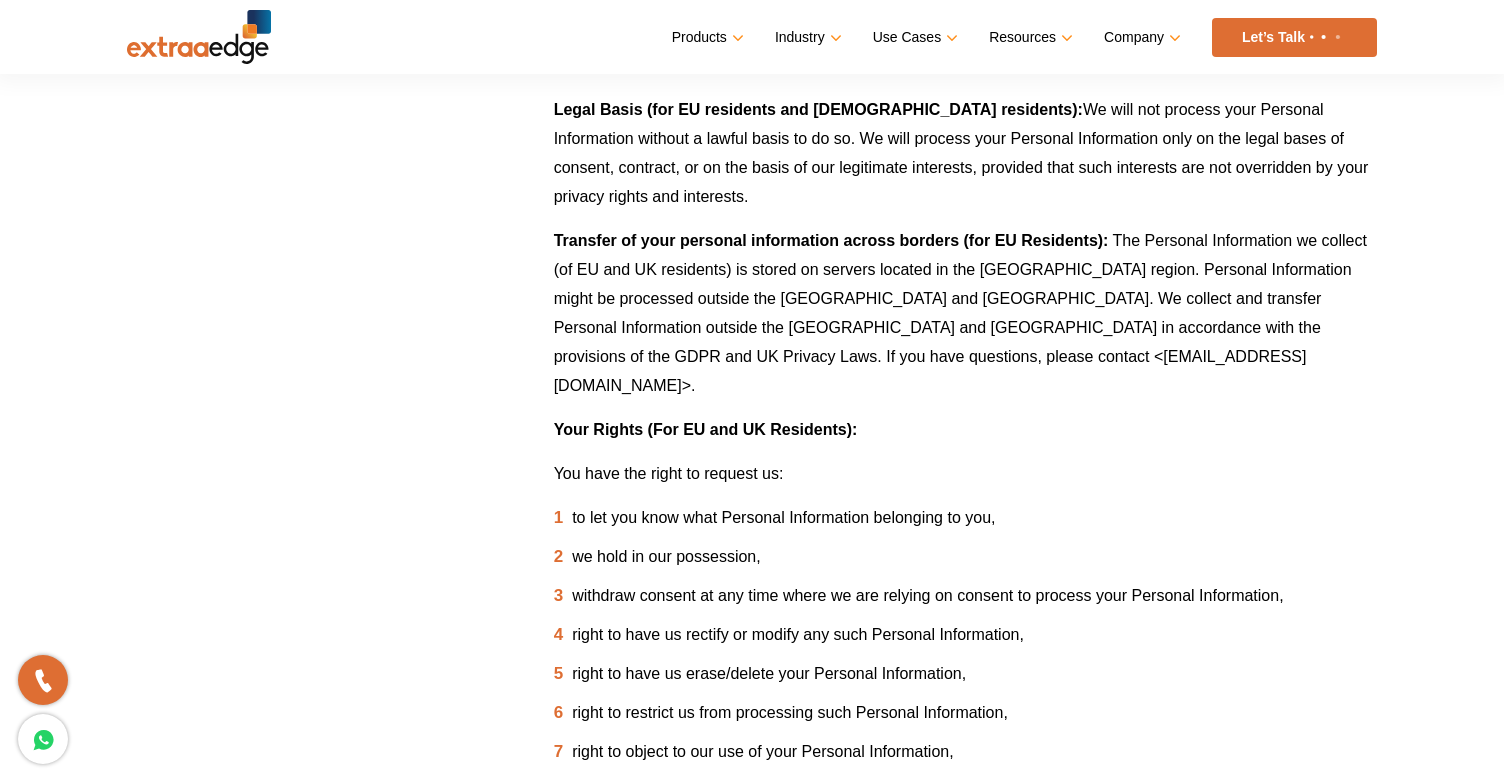 scroll, scrollTop: 5395, scrollLeft: 0, axis: vertical 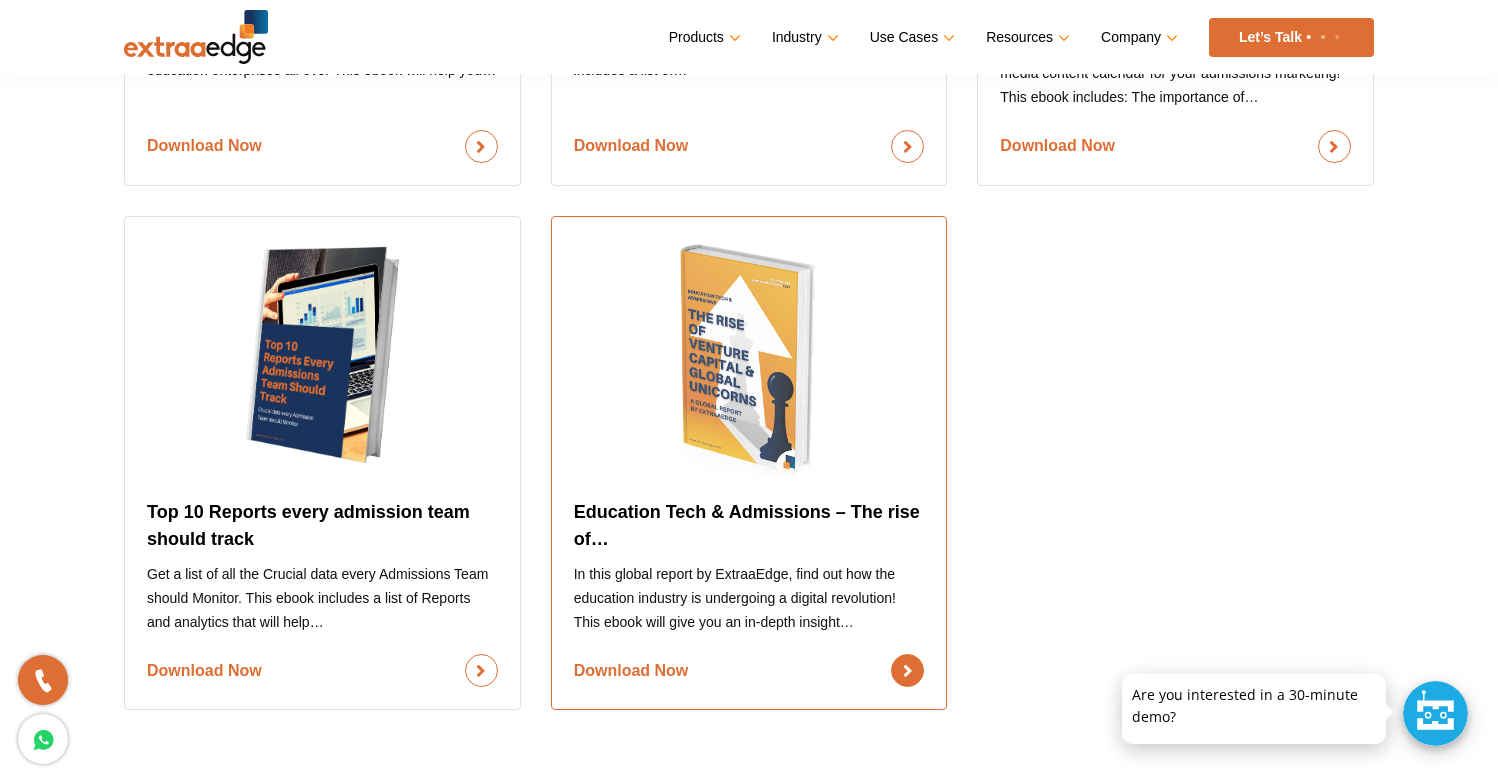 click on "Download Now" at bounding box center [749, 670] 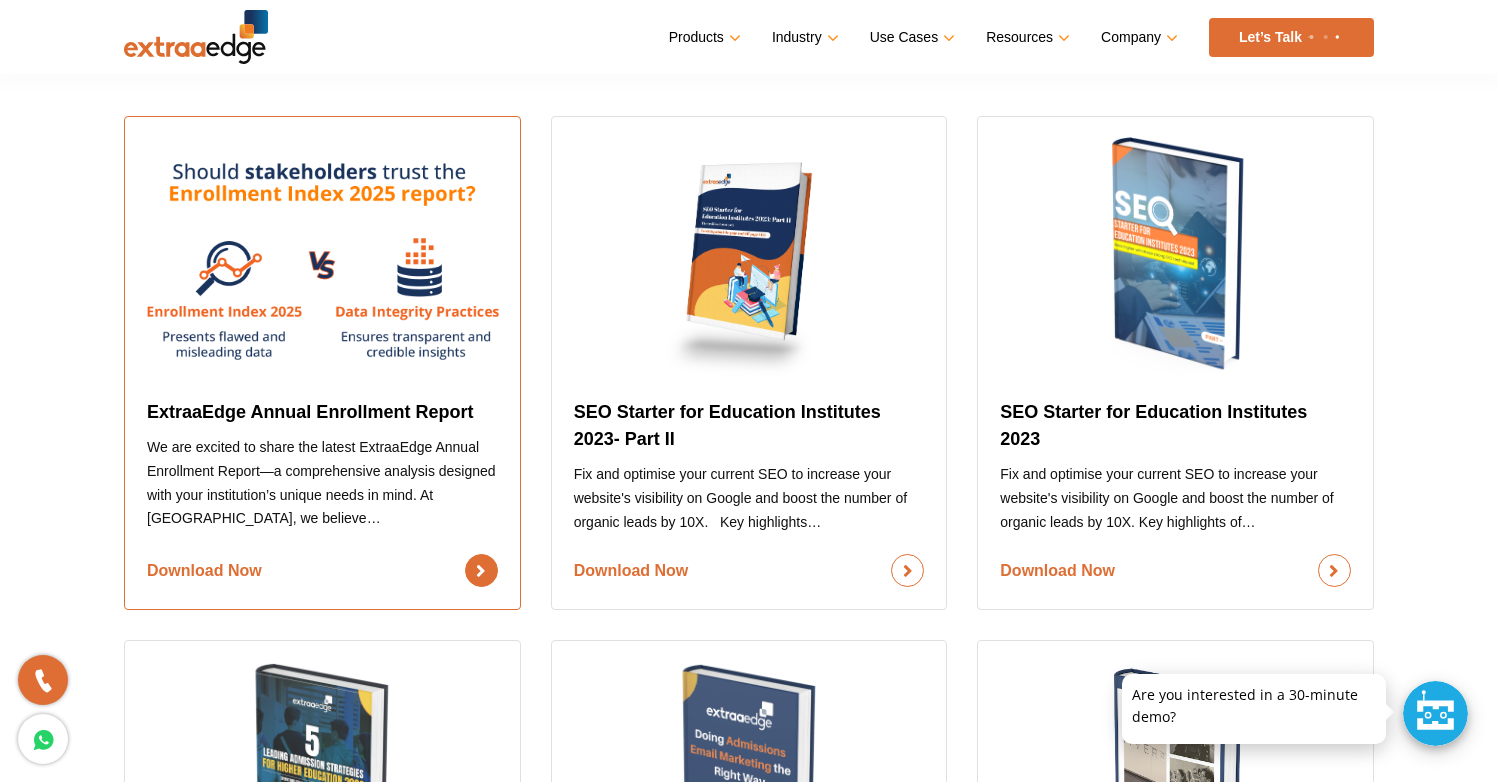 scroll, scrollTop: 668, scrollLeft: 0, axis: vertical 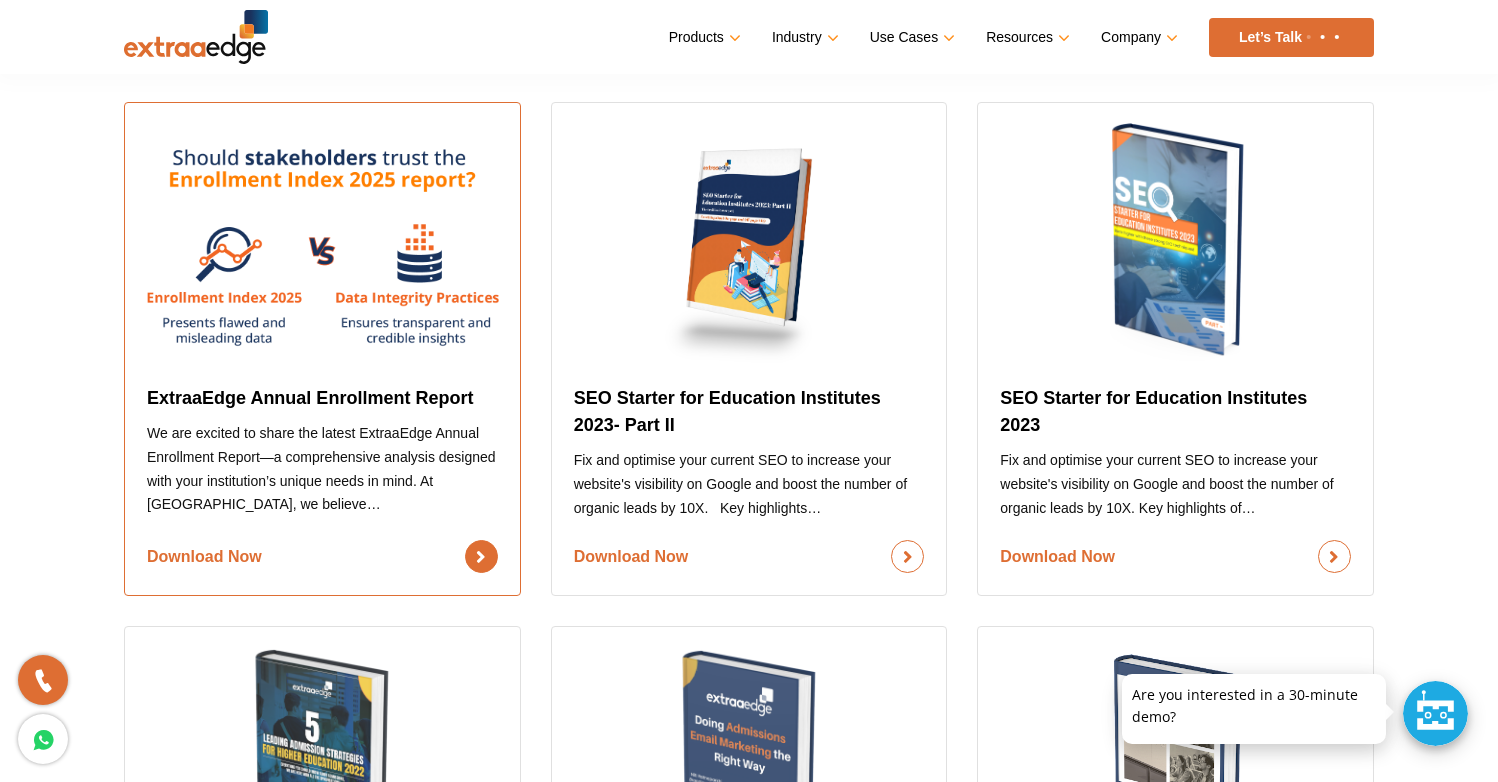 click on "Download Now" at bounding box center [322, 556] 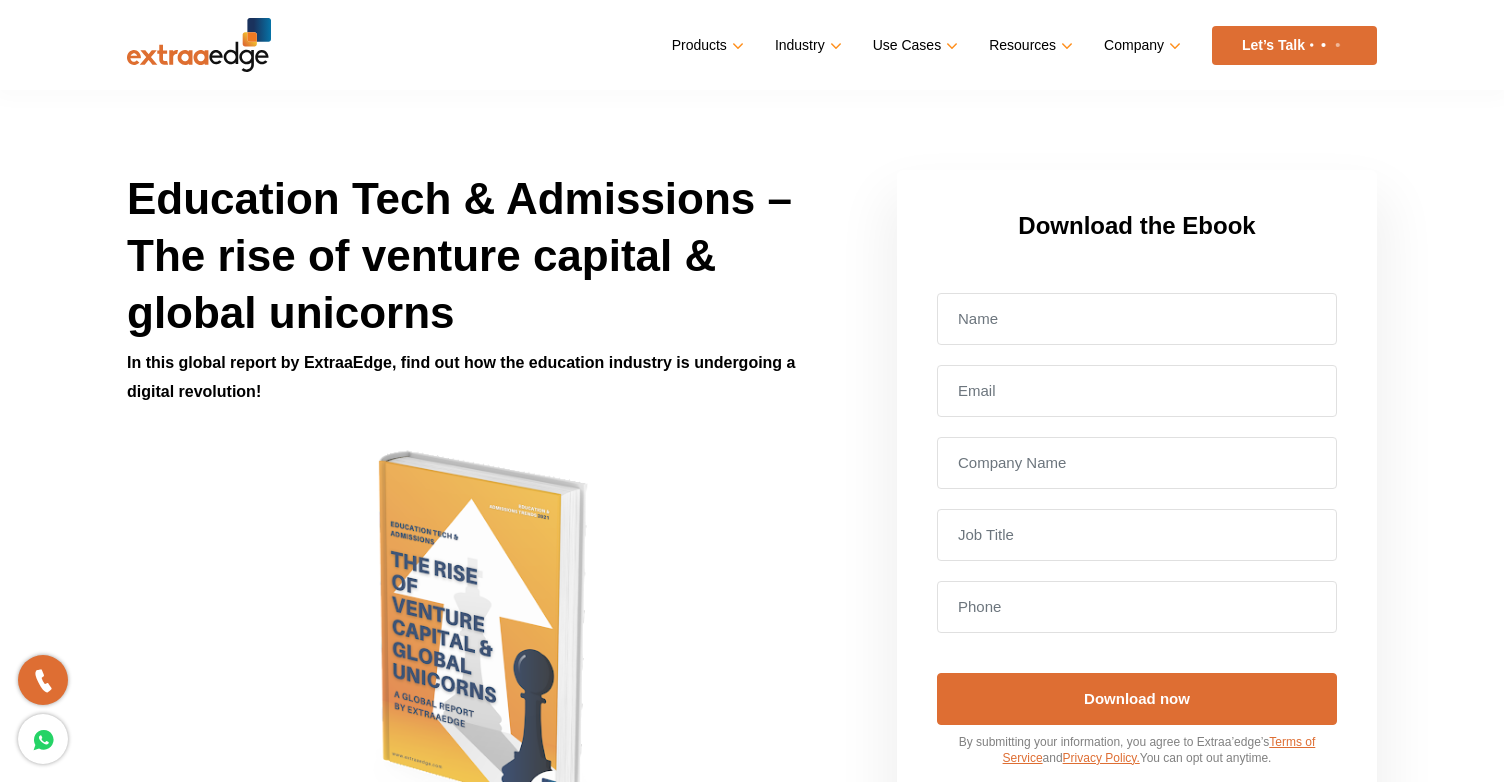 scroll, scrollTop: 0, scrollLeft: 0, axis: both 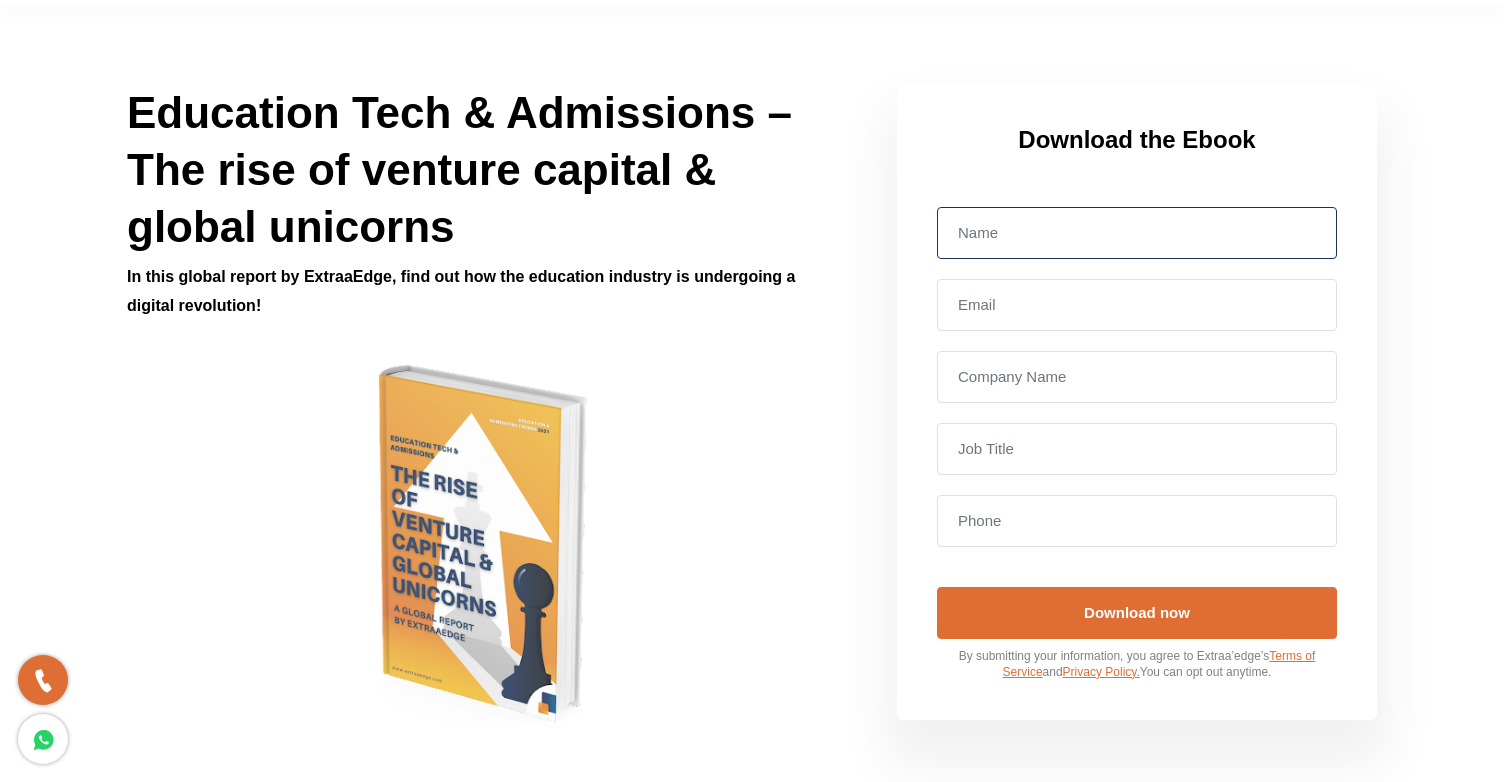 click at bounding box center [1137, 233] 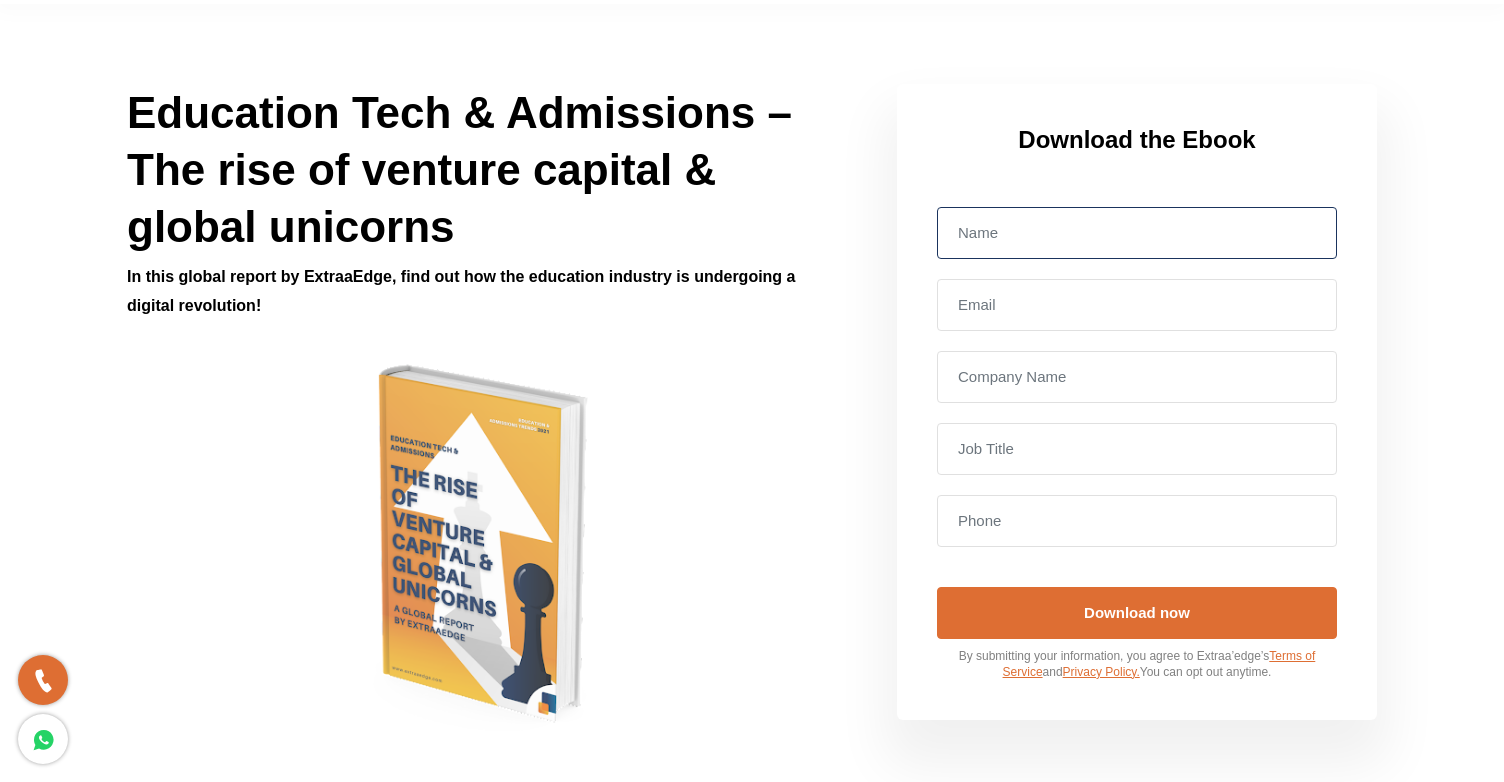 type on "Gift for Visitors" 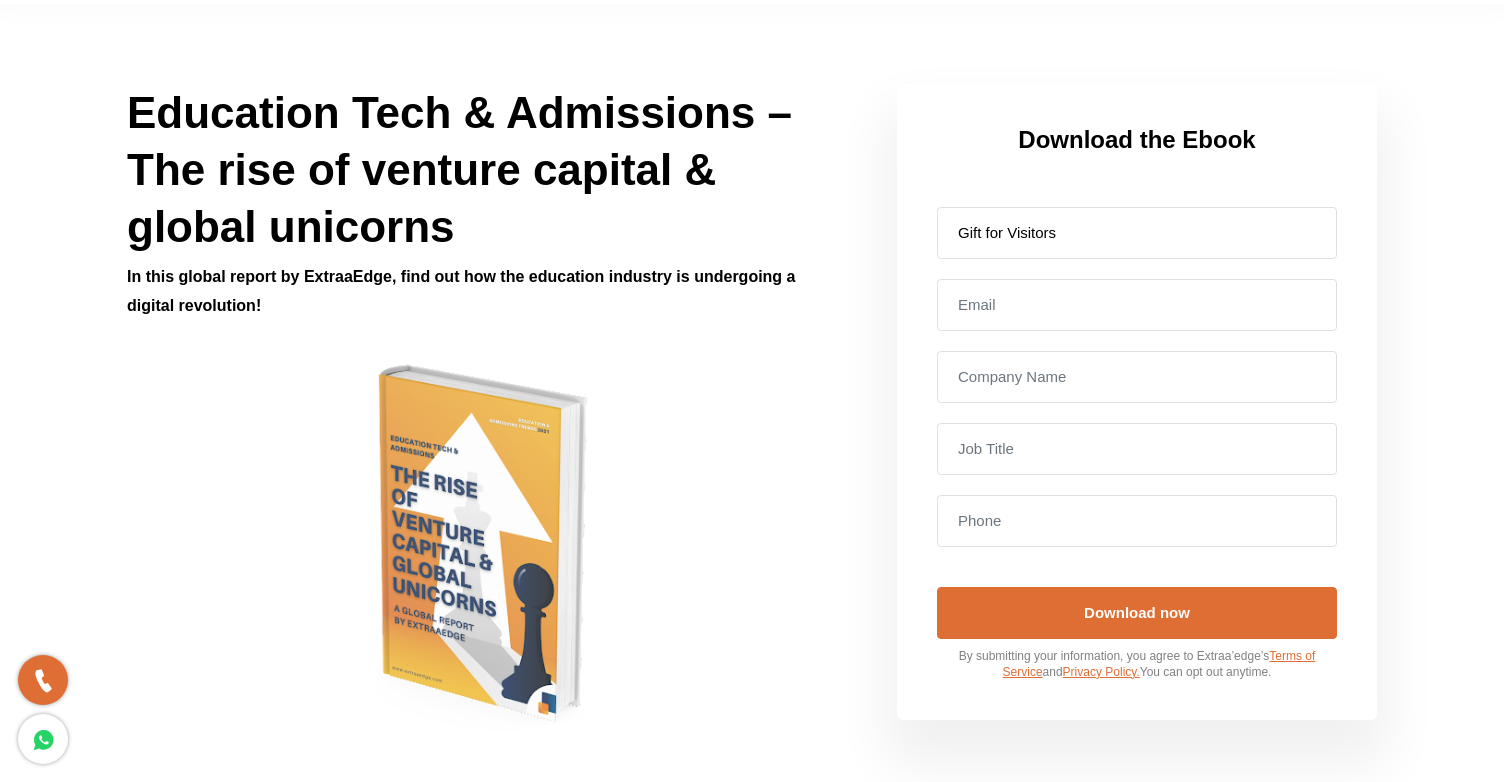 type on "[EMAIL_ADDRESS][DOMAIN_NAME]" 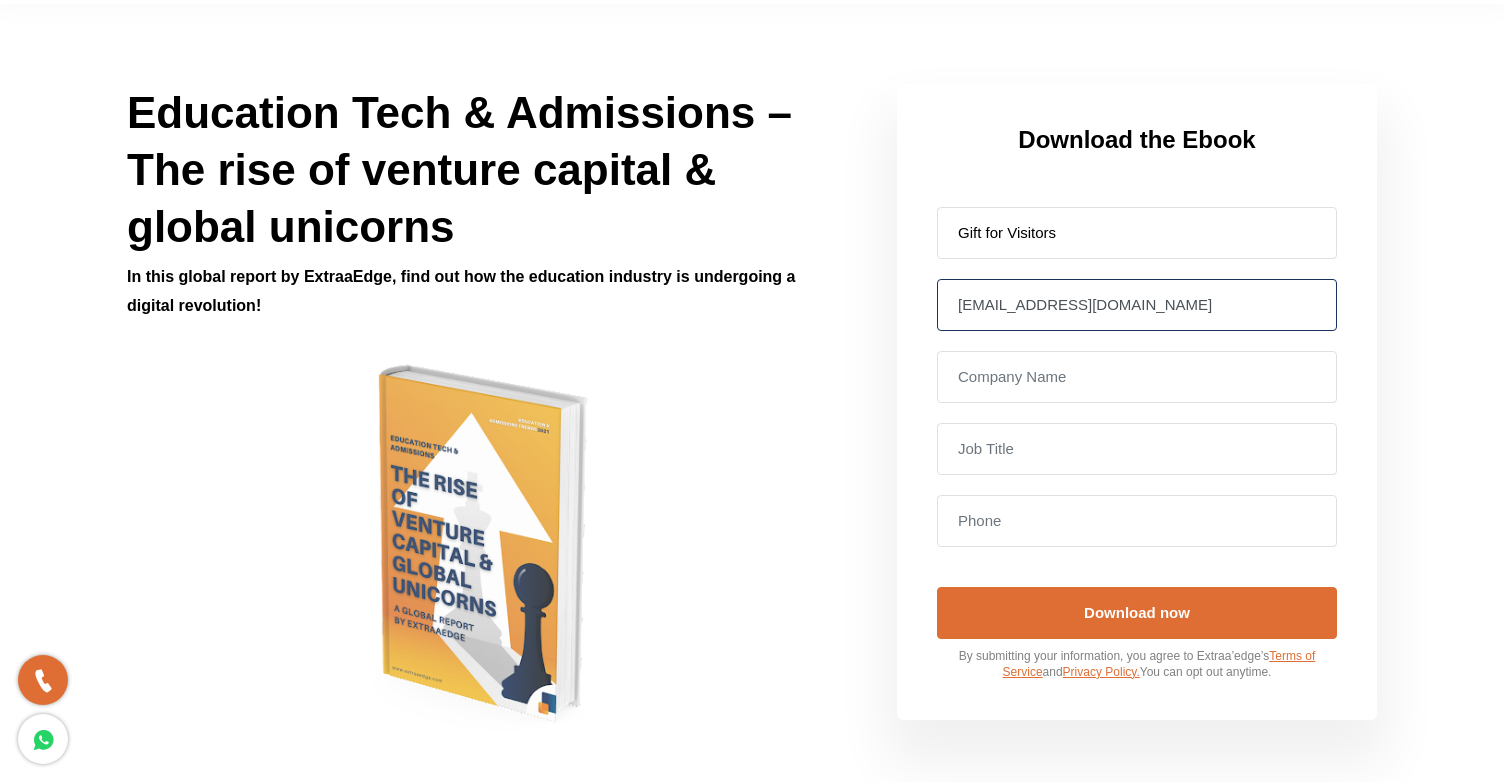 type on "09999999999" 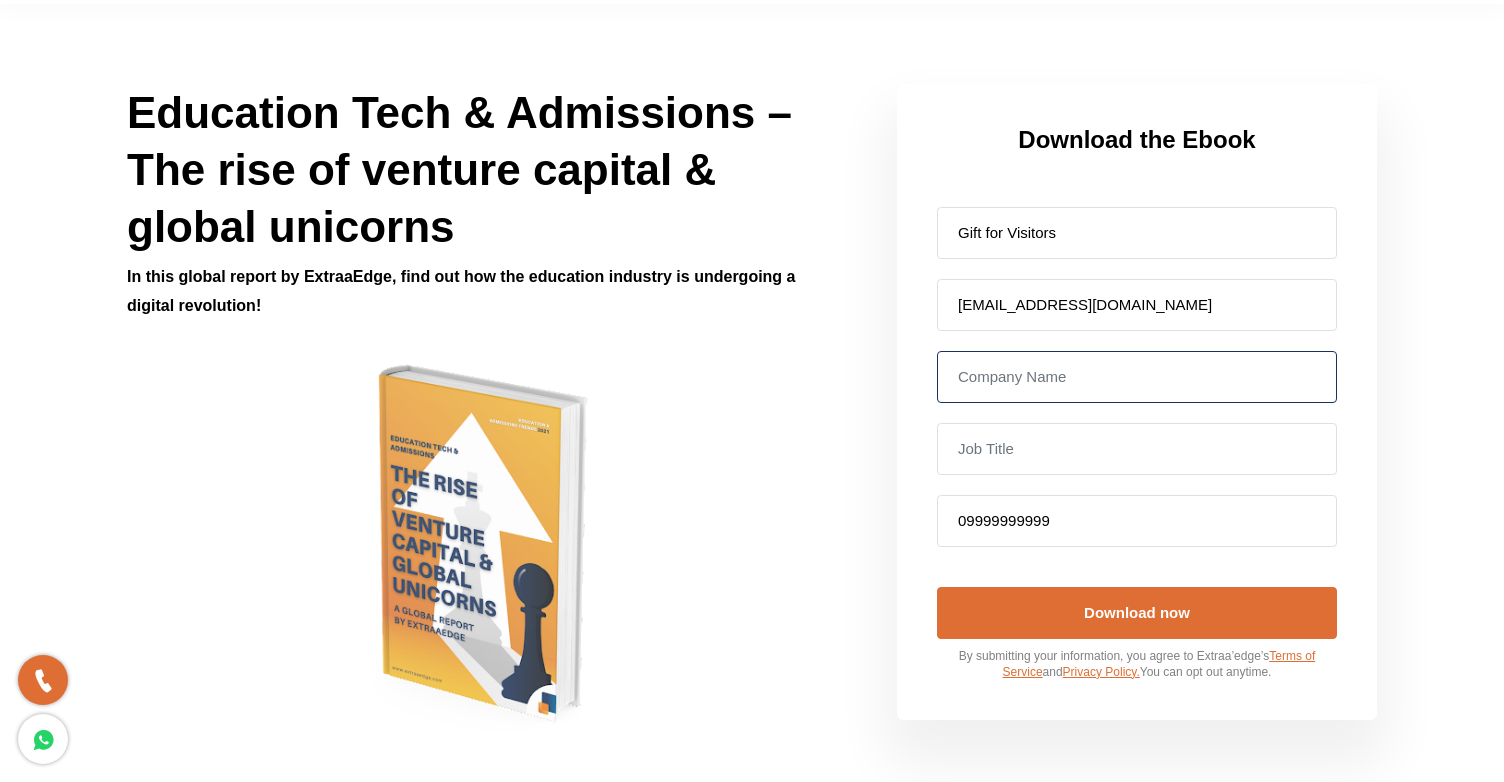 click at bounding box center (1137, 377) 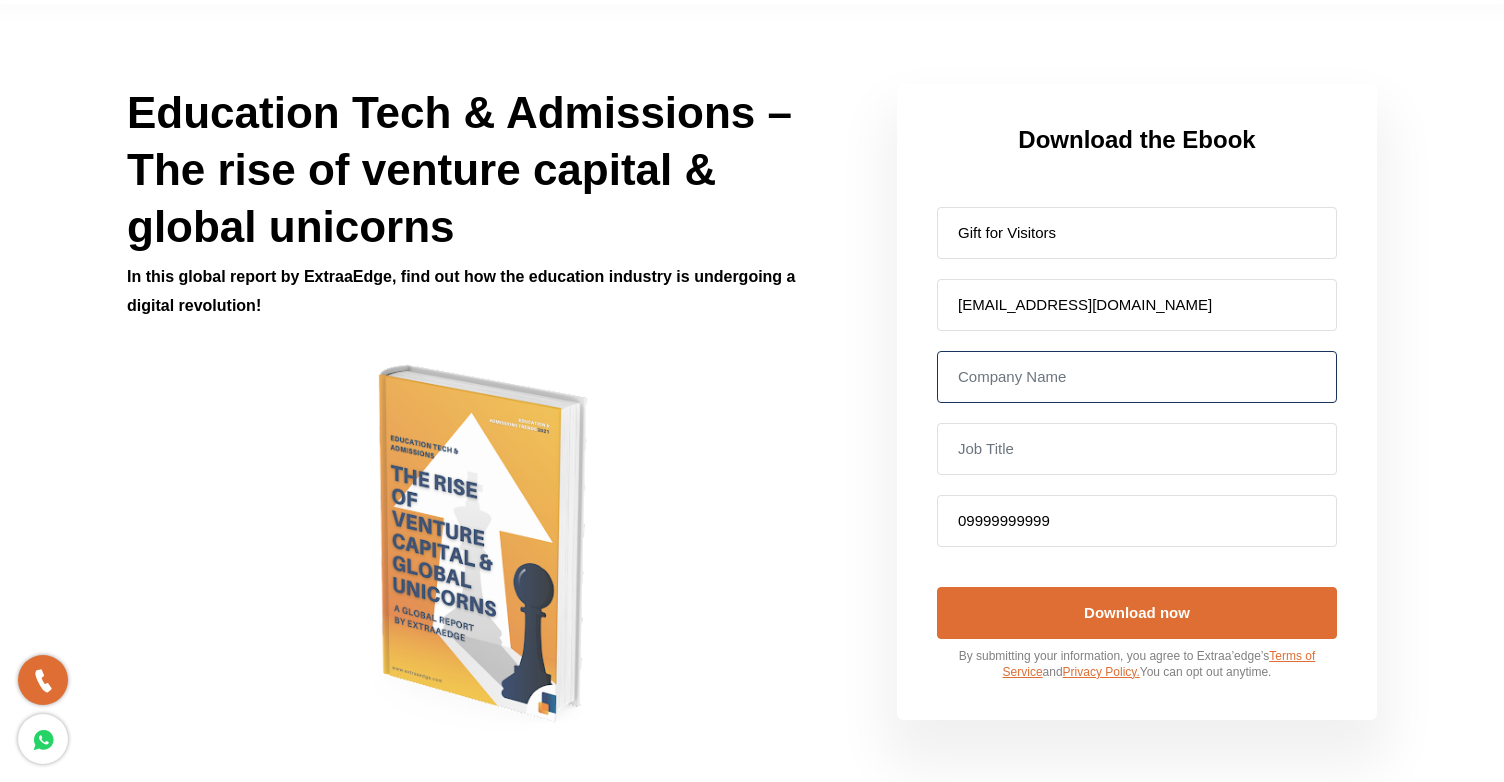 type on "new-business" 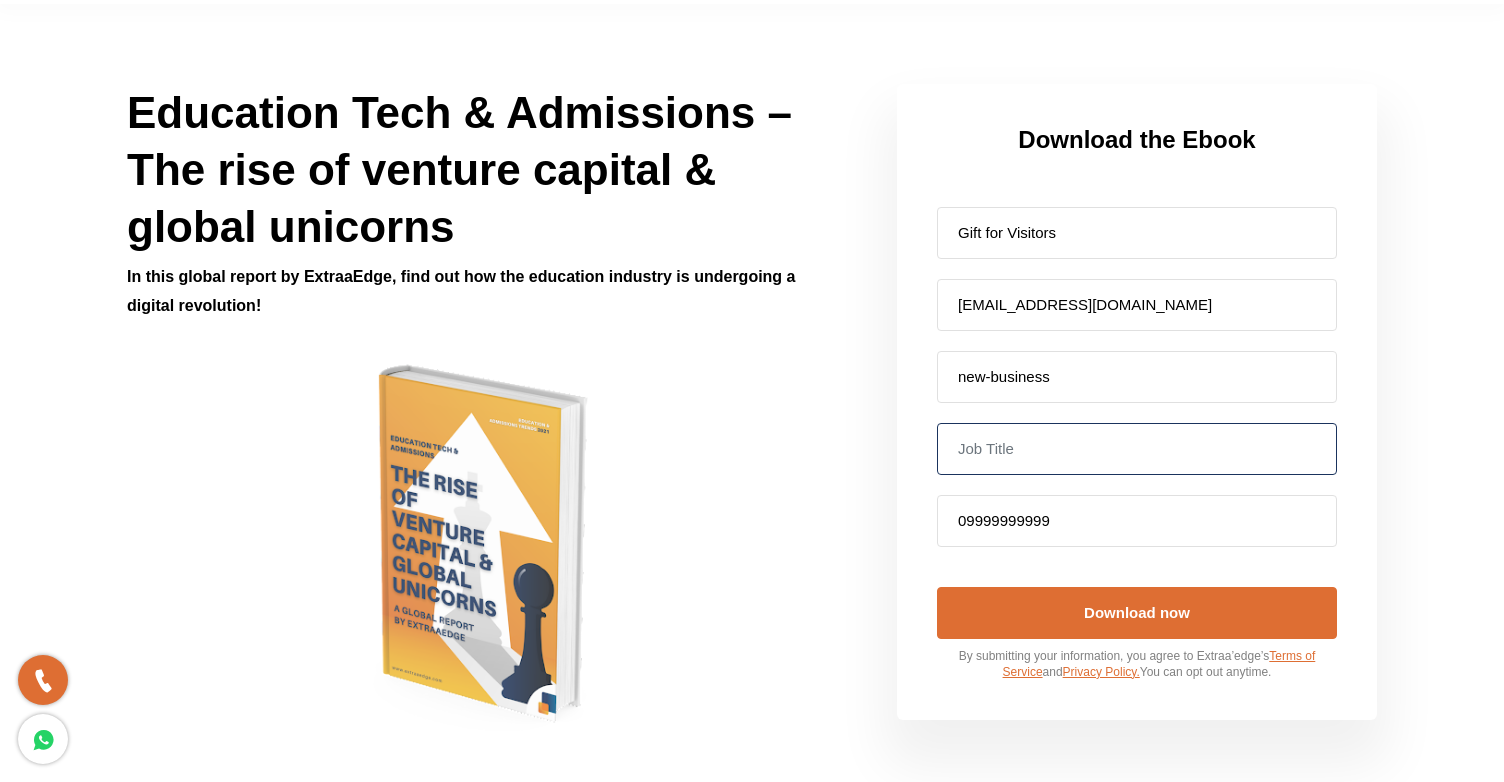 click at bounding box center (1137, 449) 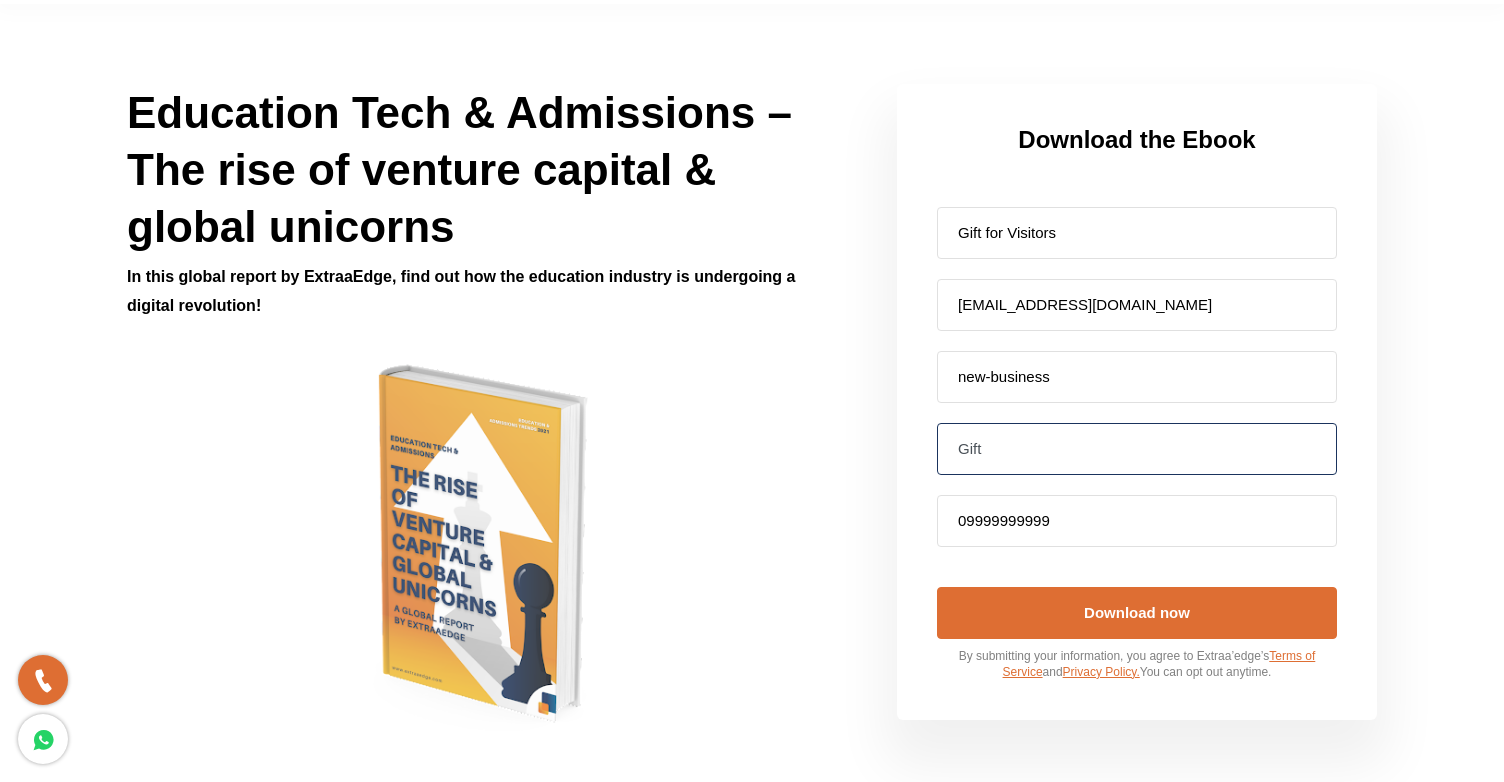 type on "Gift" 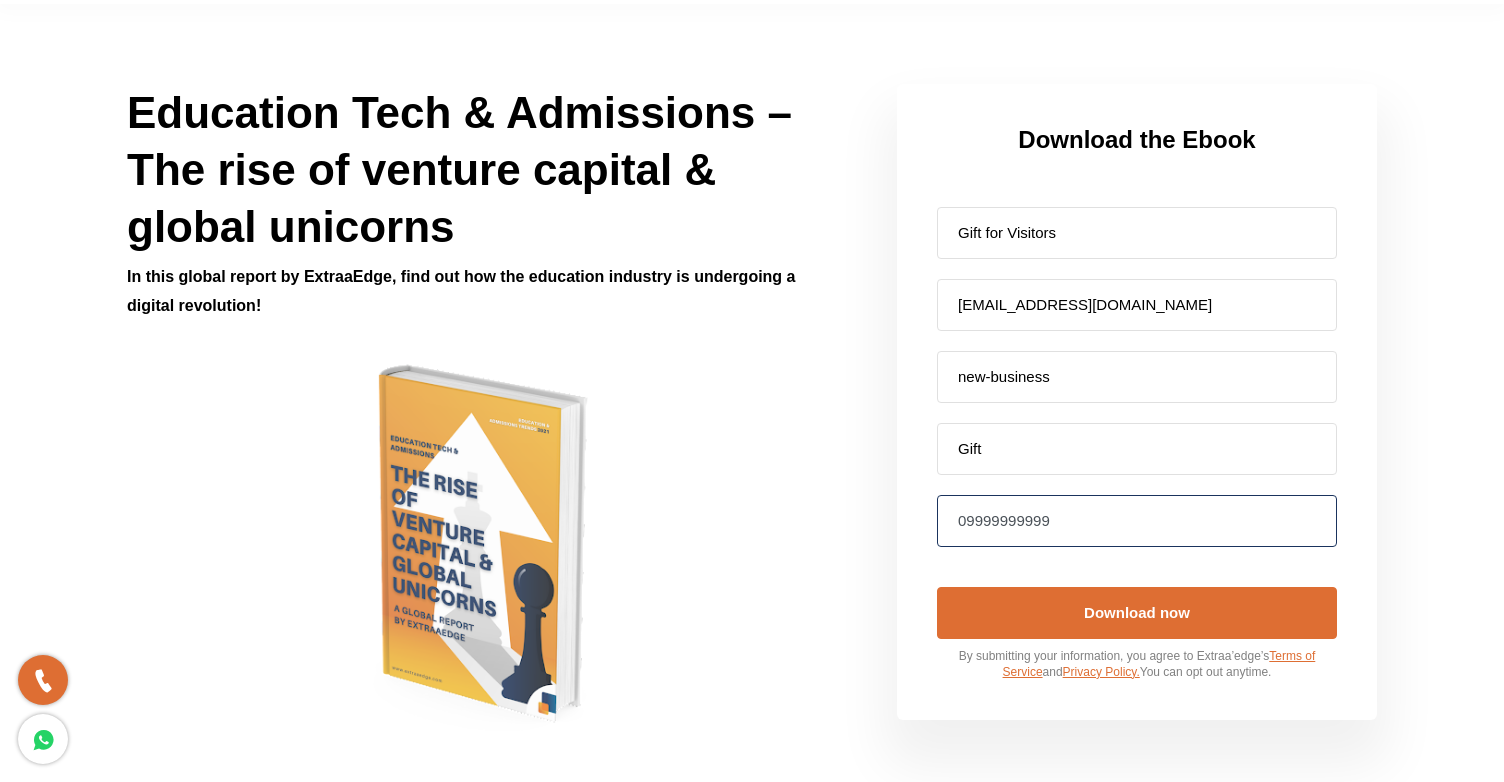 click on "09999999999" at bounding box center (1137, 521) 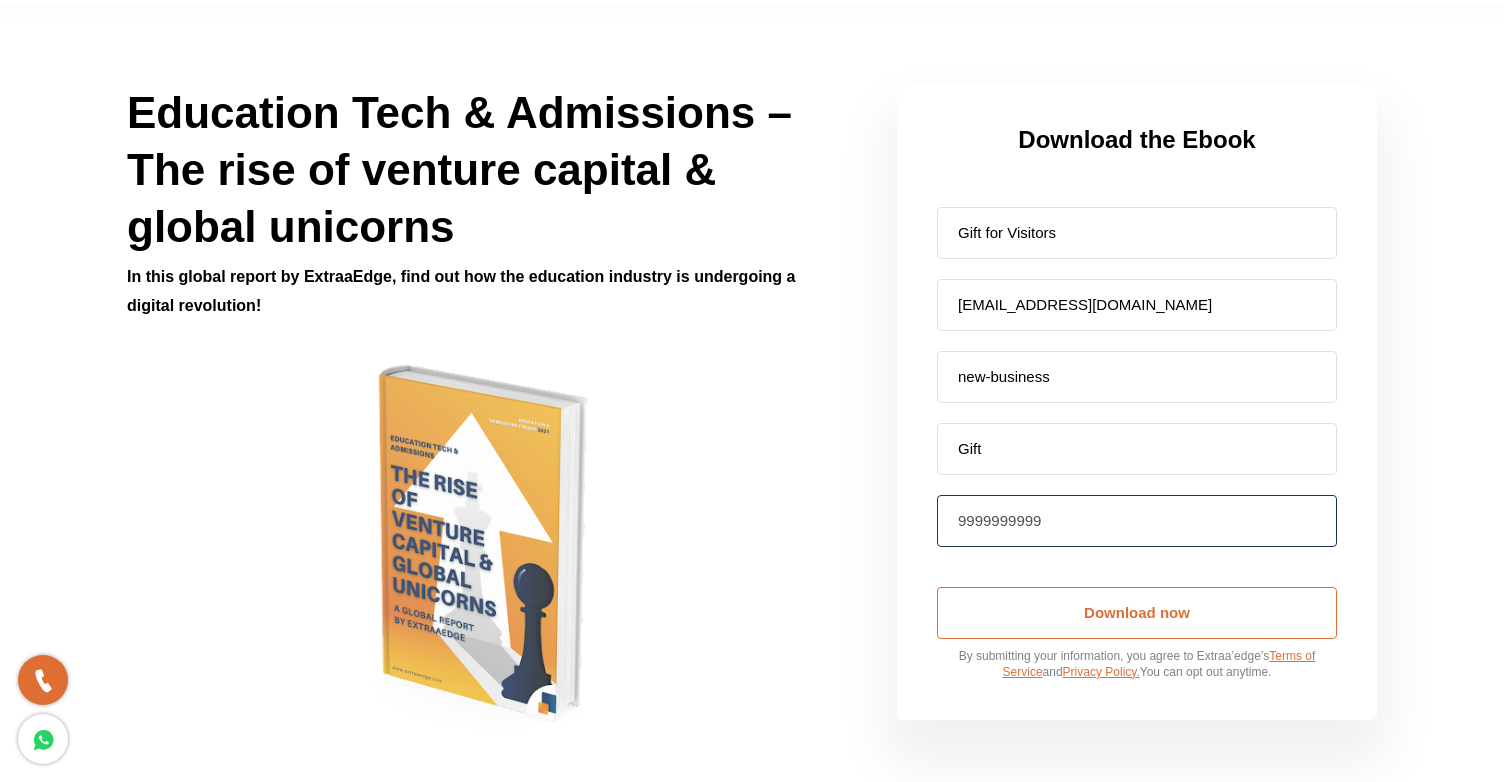 type on "9999999999" 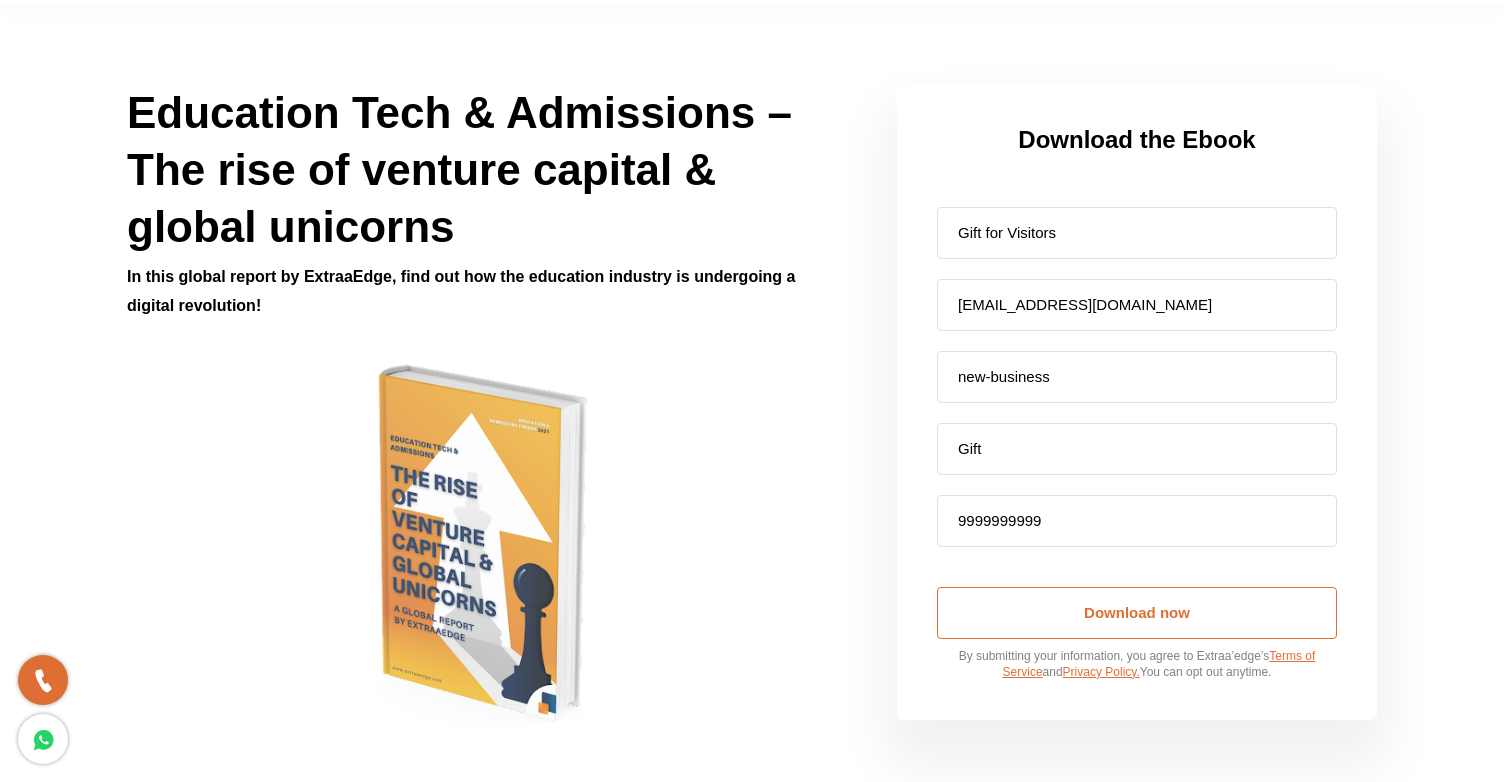 click on "Download now" at bounding box center (1137, 613) 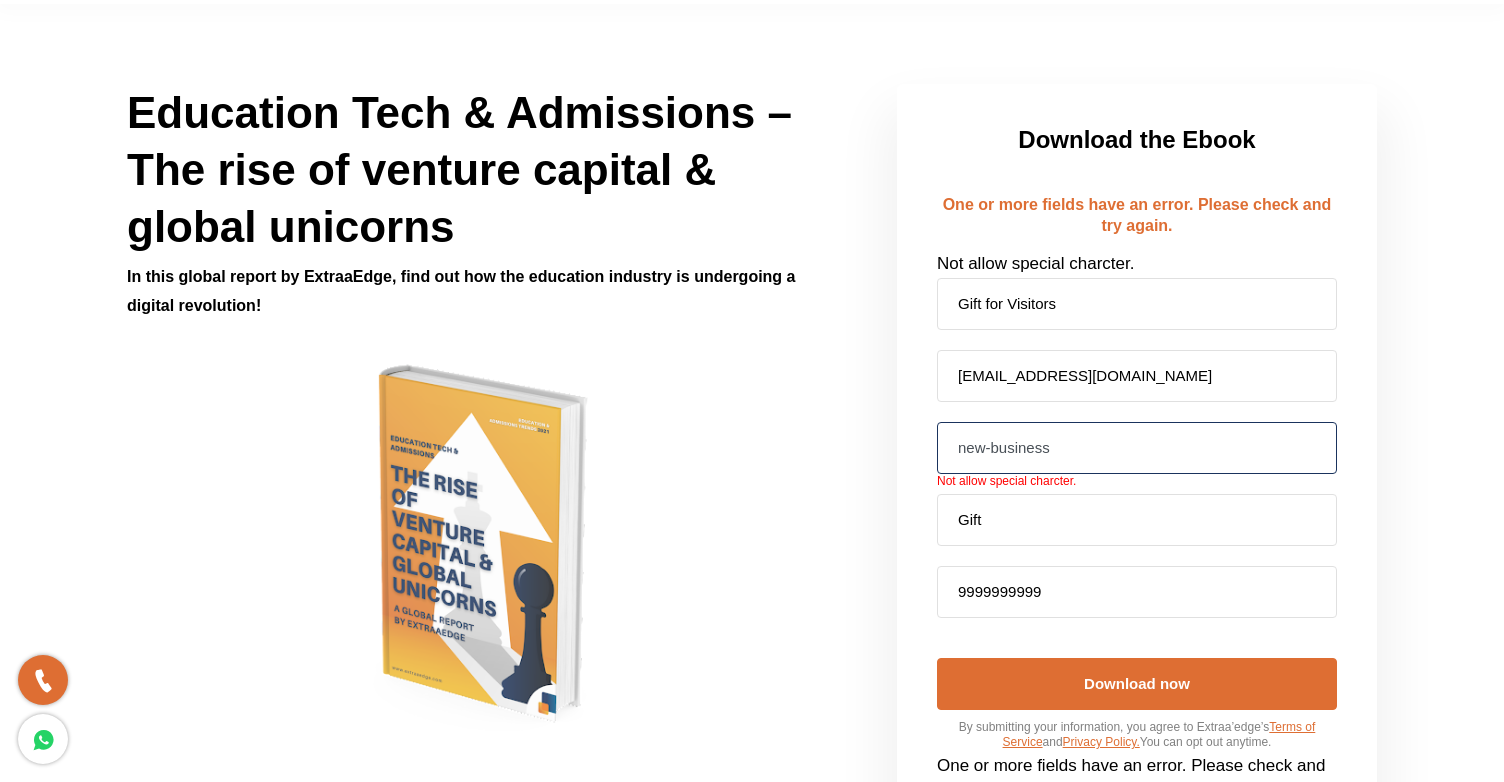 click on "new-business" at bounding box center (1137, 448) 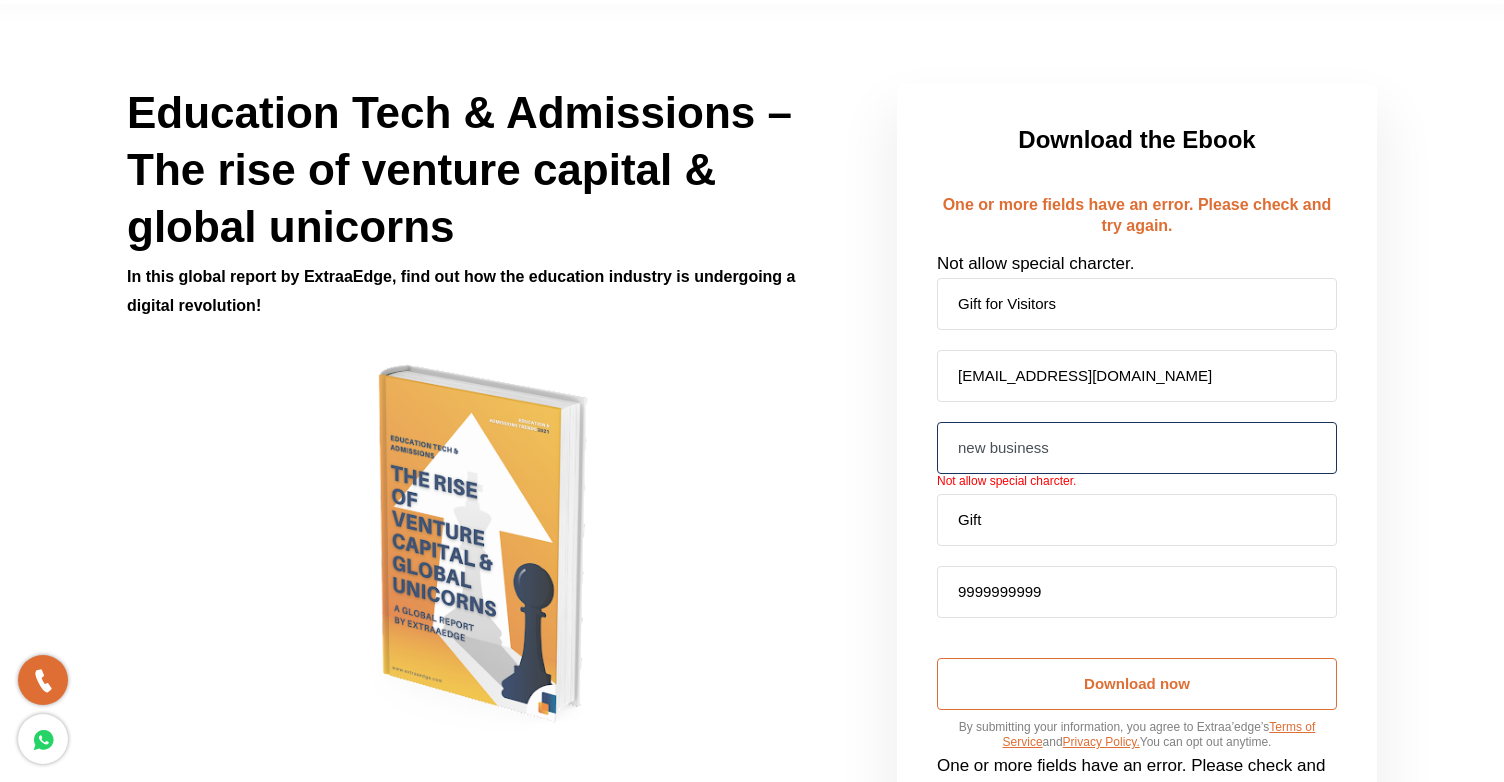 type on "new business" 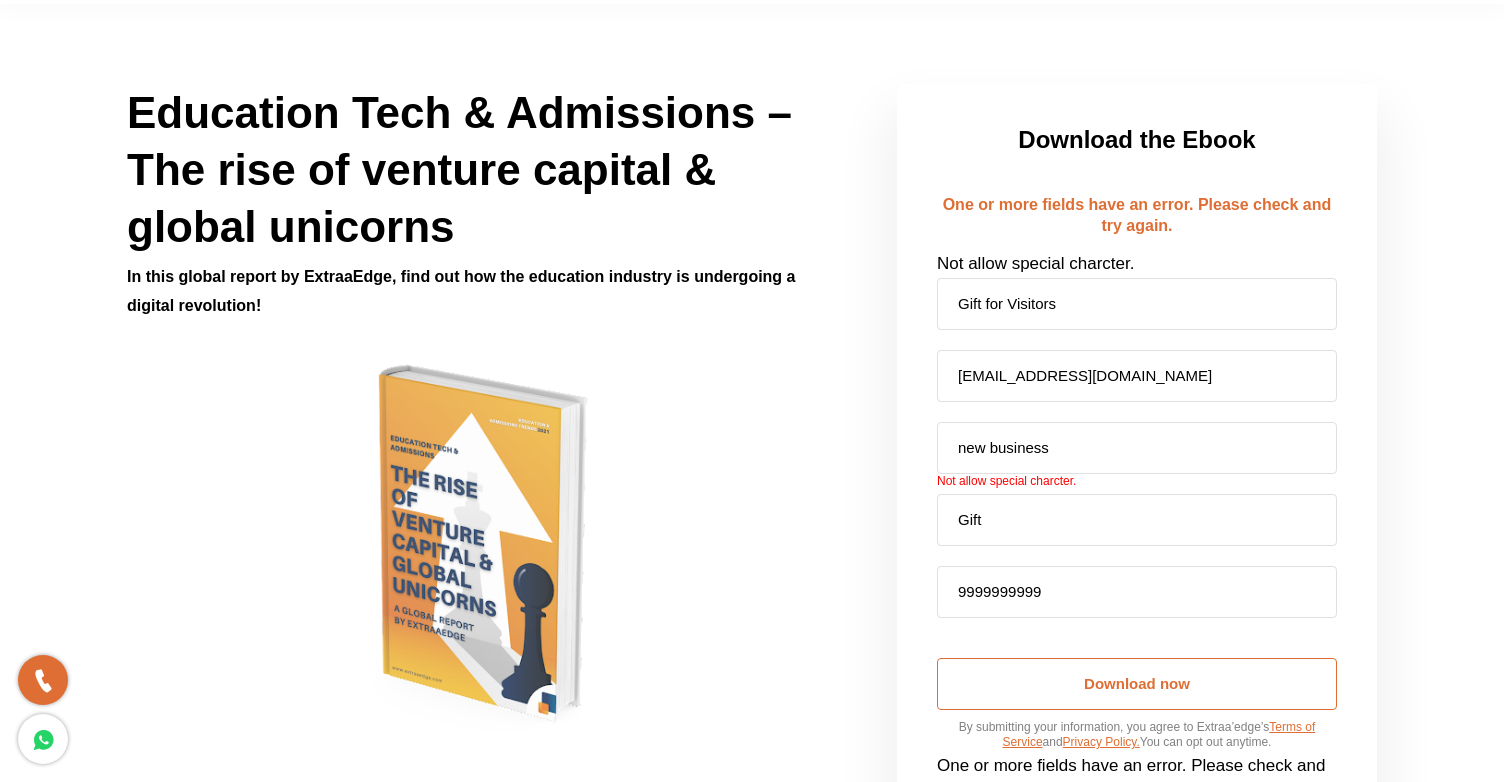 click on "Download now" at bounding box center [1137, 684] 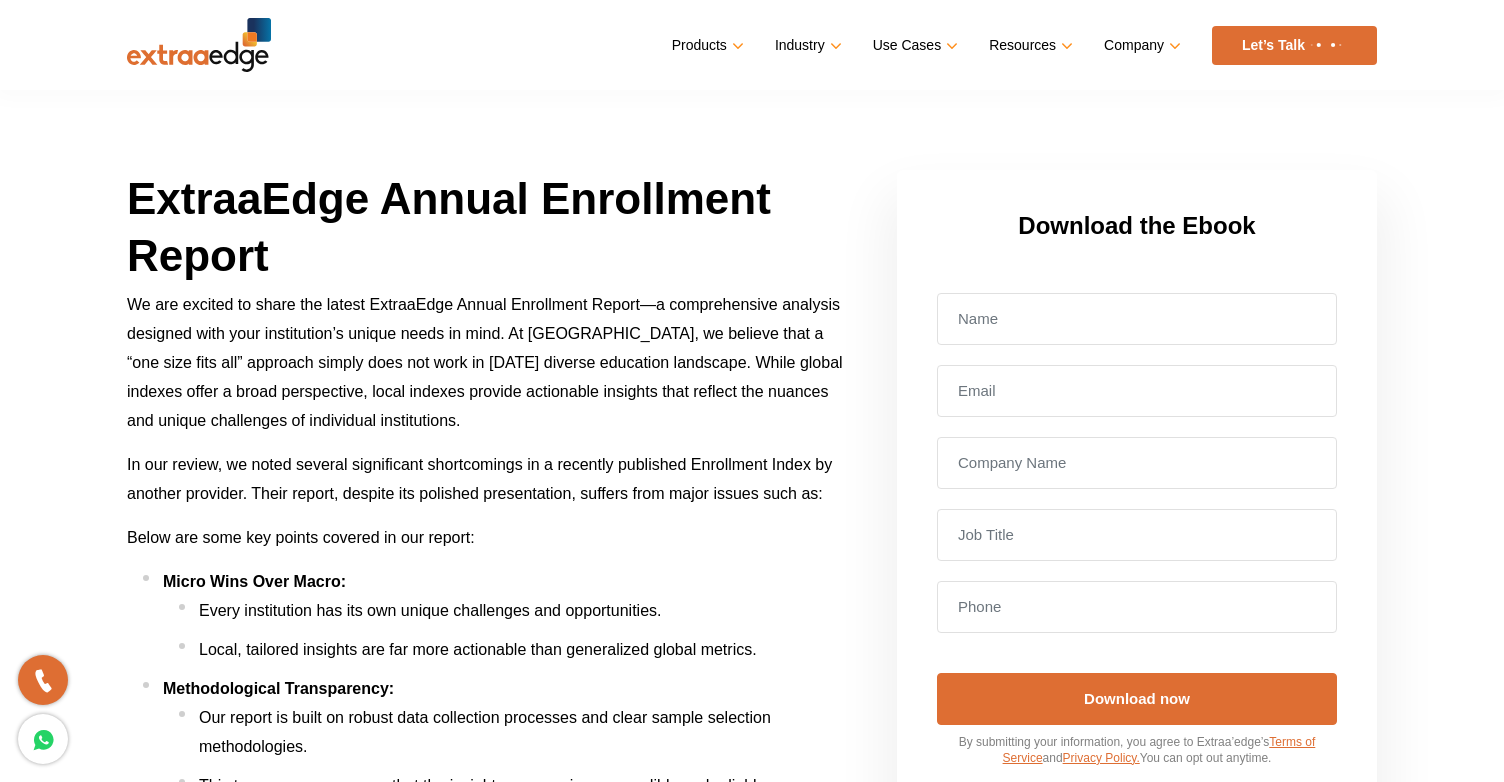 scroll, scrollTop: 0, scrollLeft: 0, axis: both 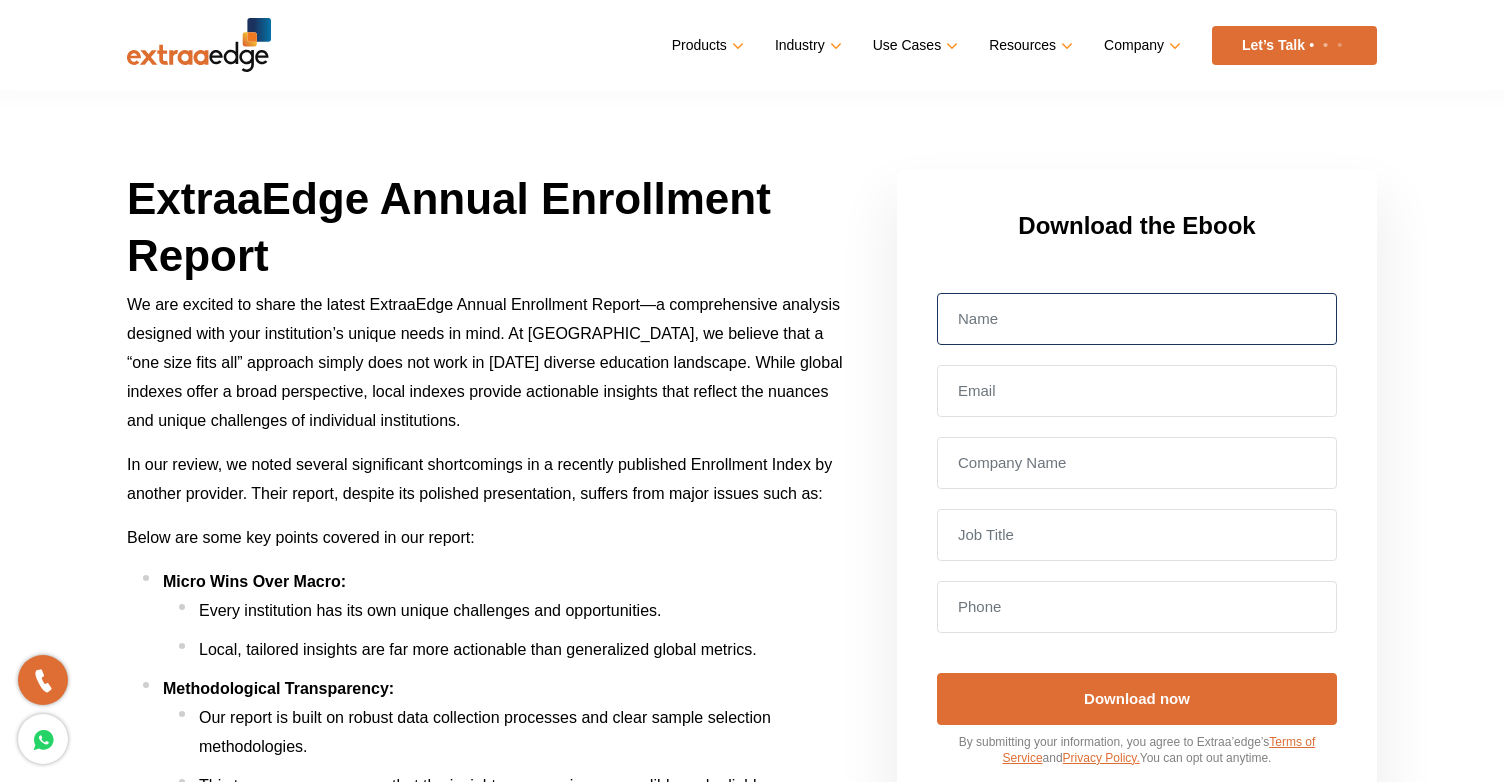 click at bounding box center [1137, 319] 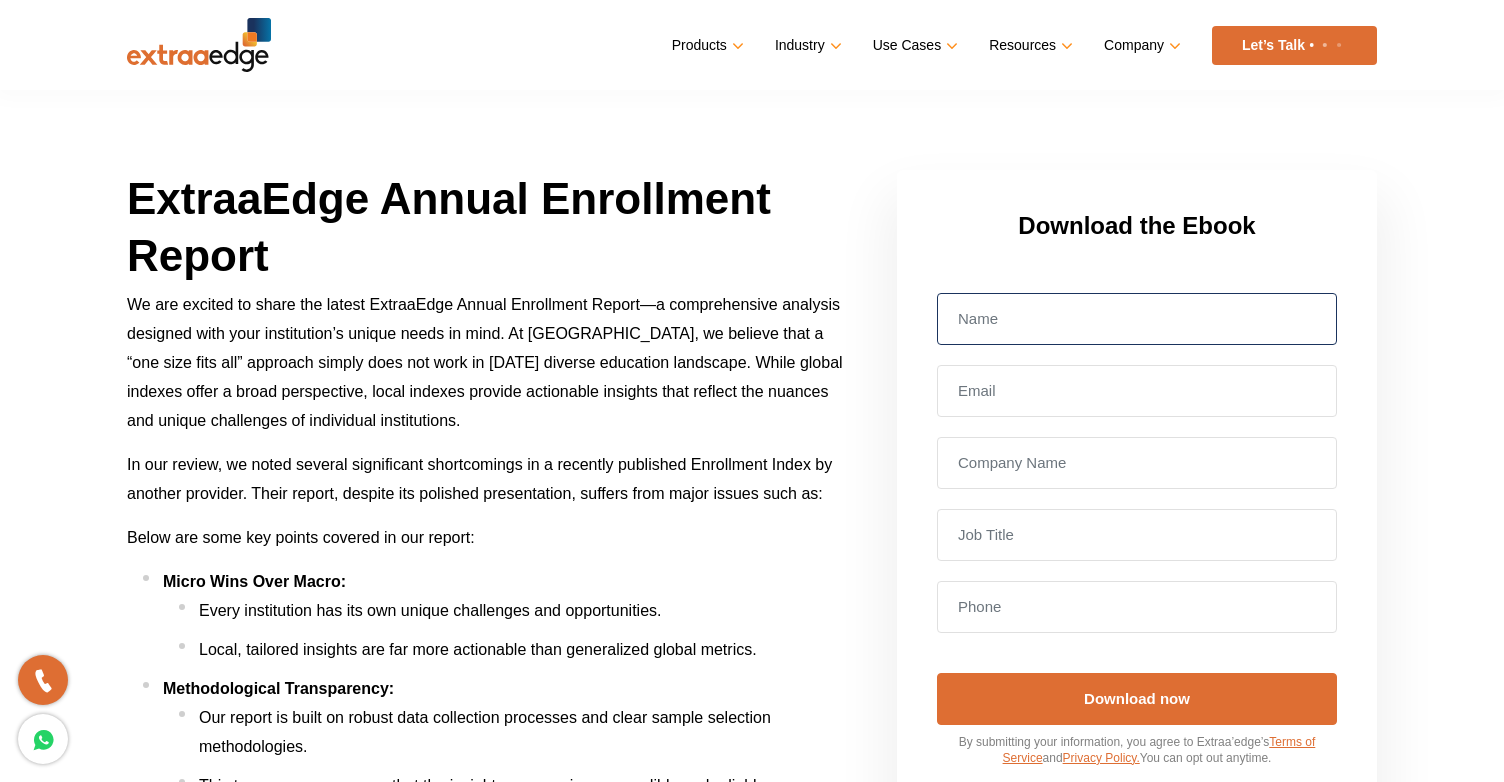 type on "Gift for Visitors" 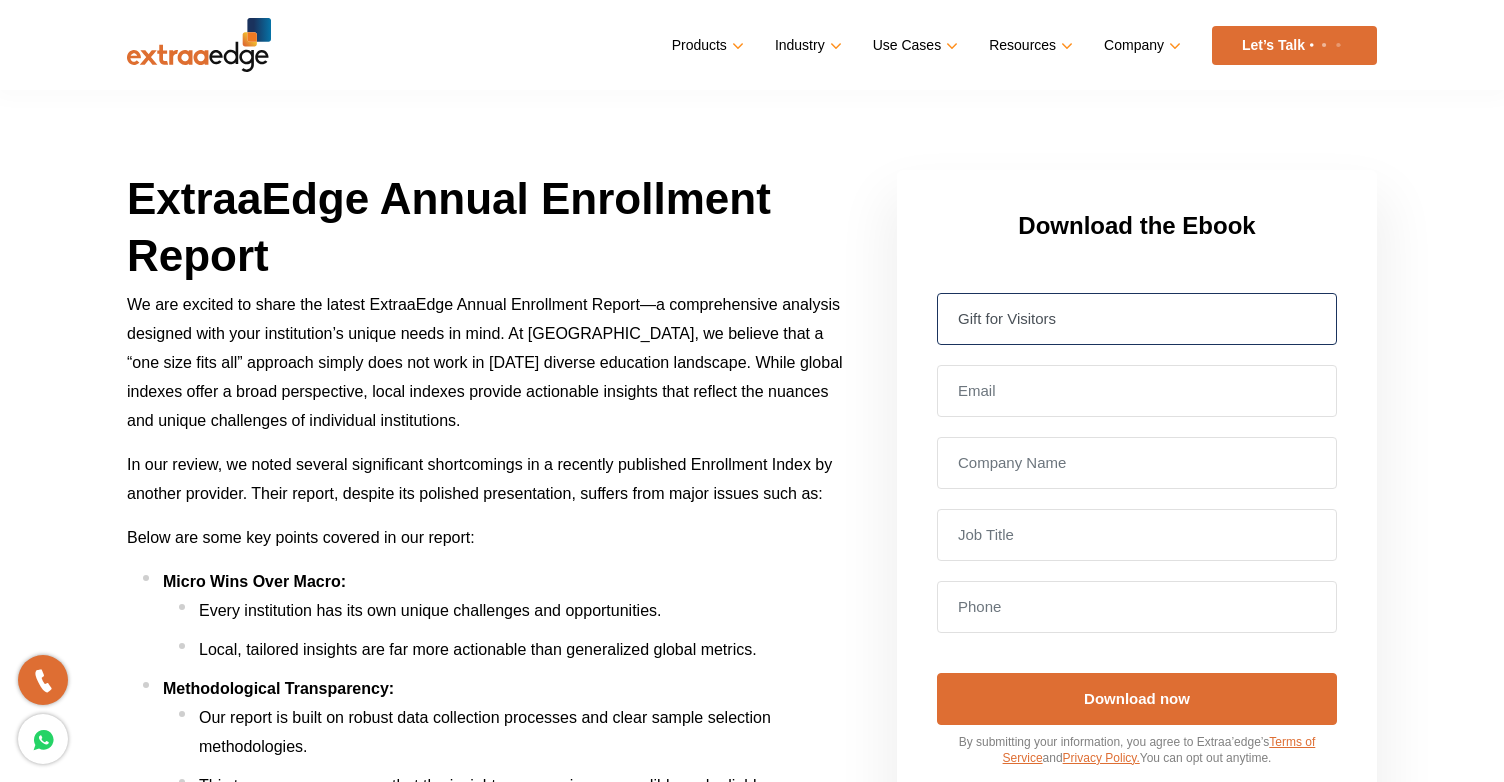 type on "[EMAIL_ADDRESS][DOMAIN_NAME]" 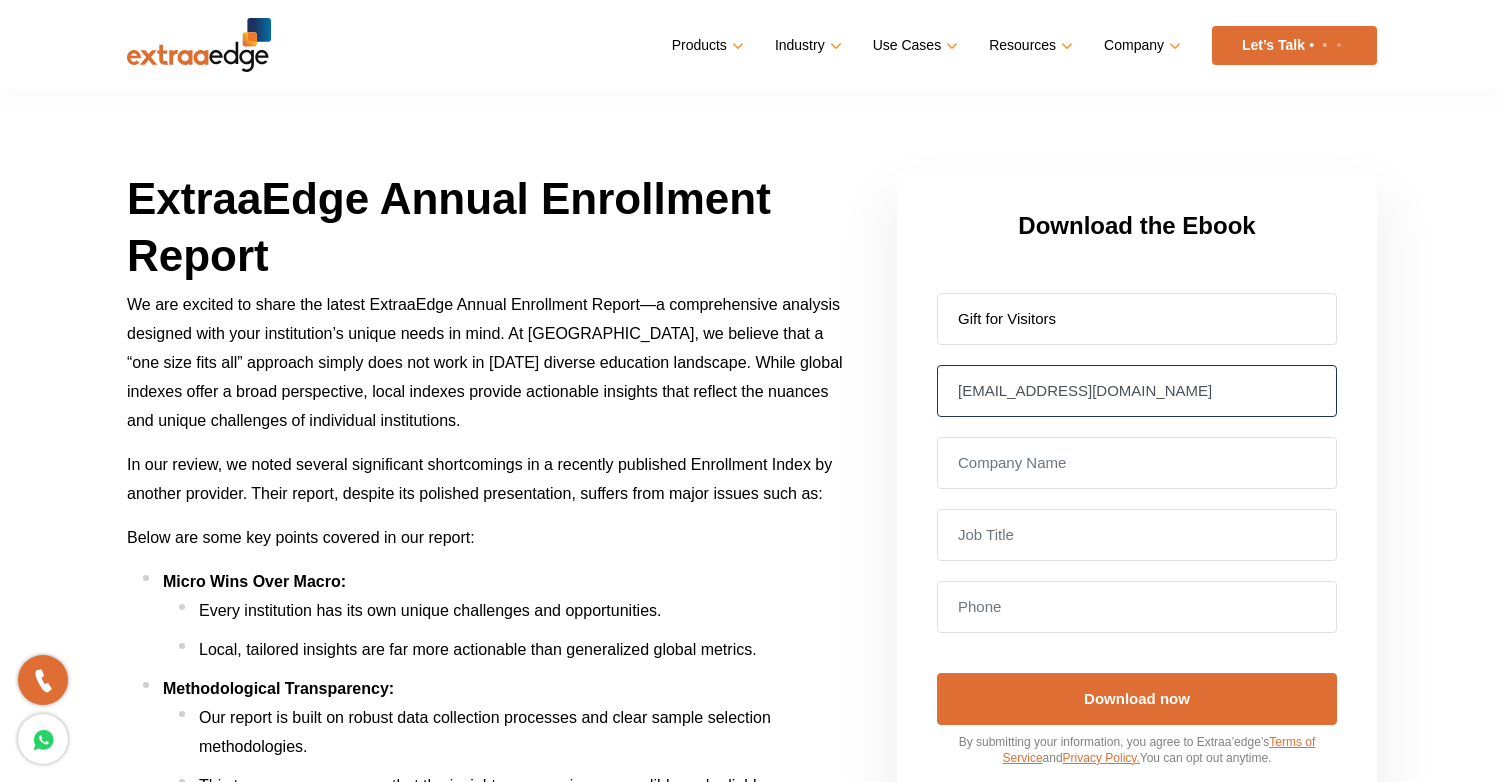type on "new-business" 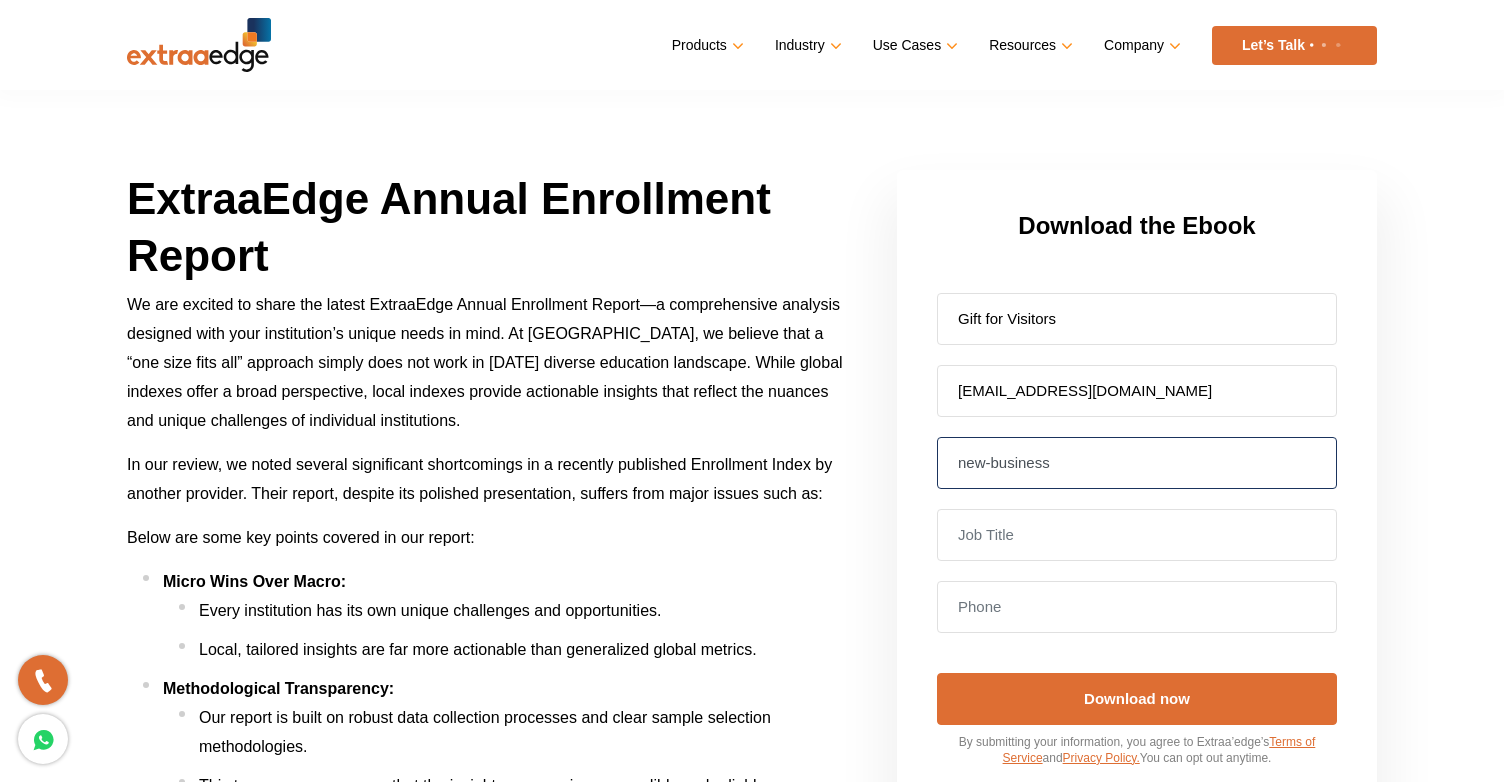type on "Gift" 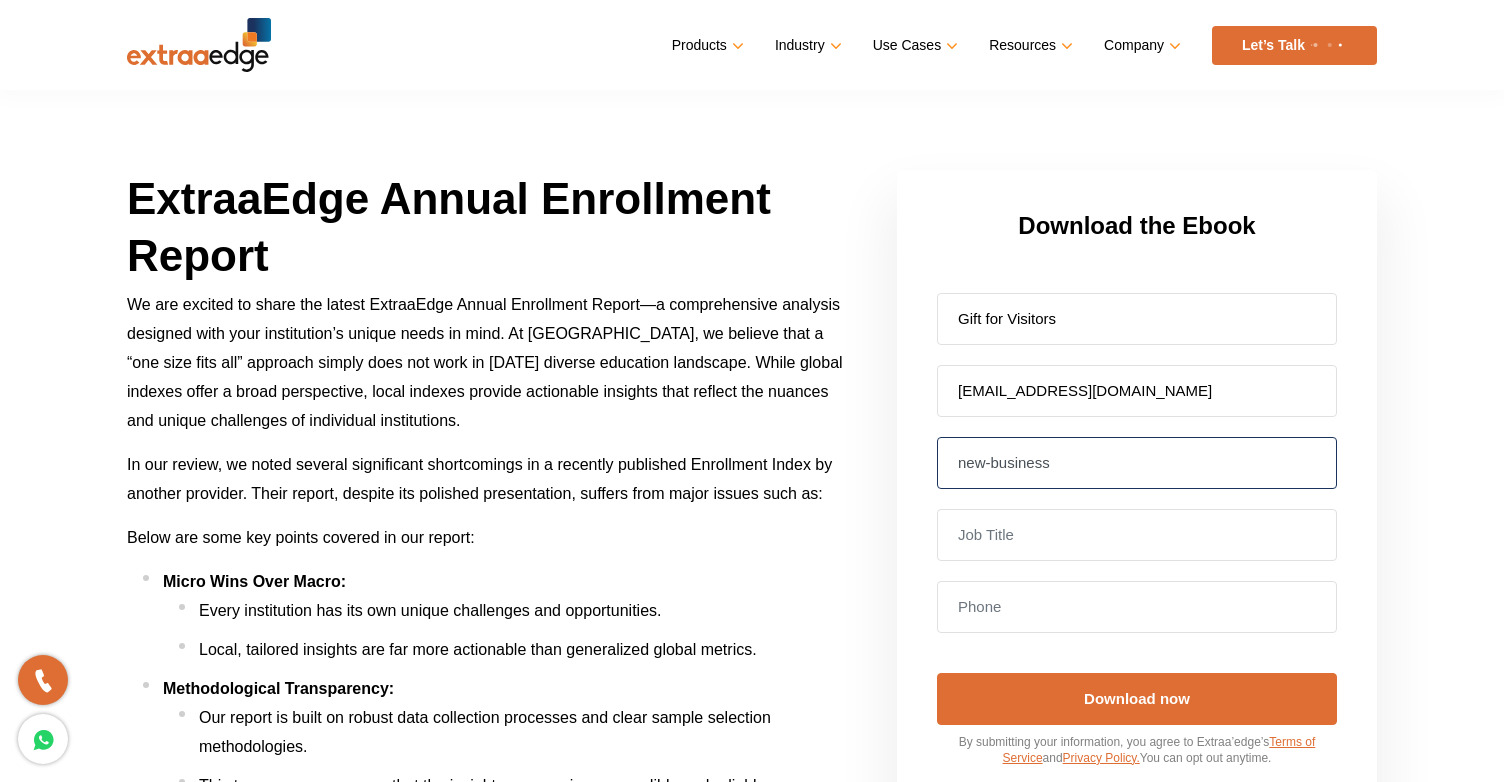 type on "9999999999" 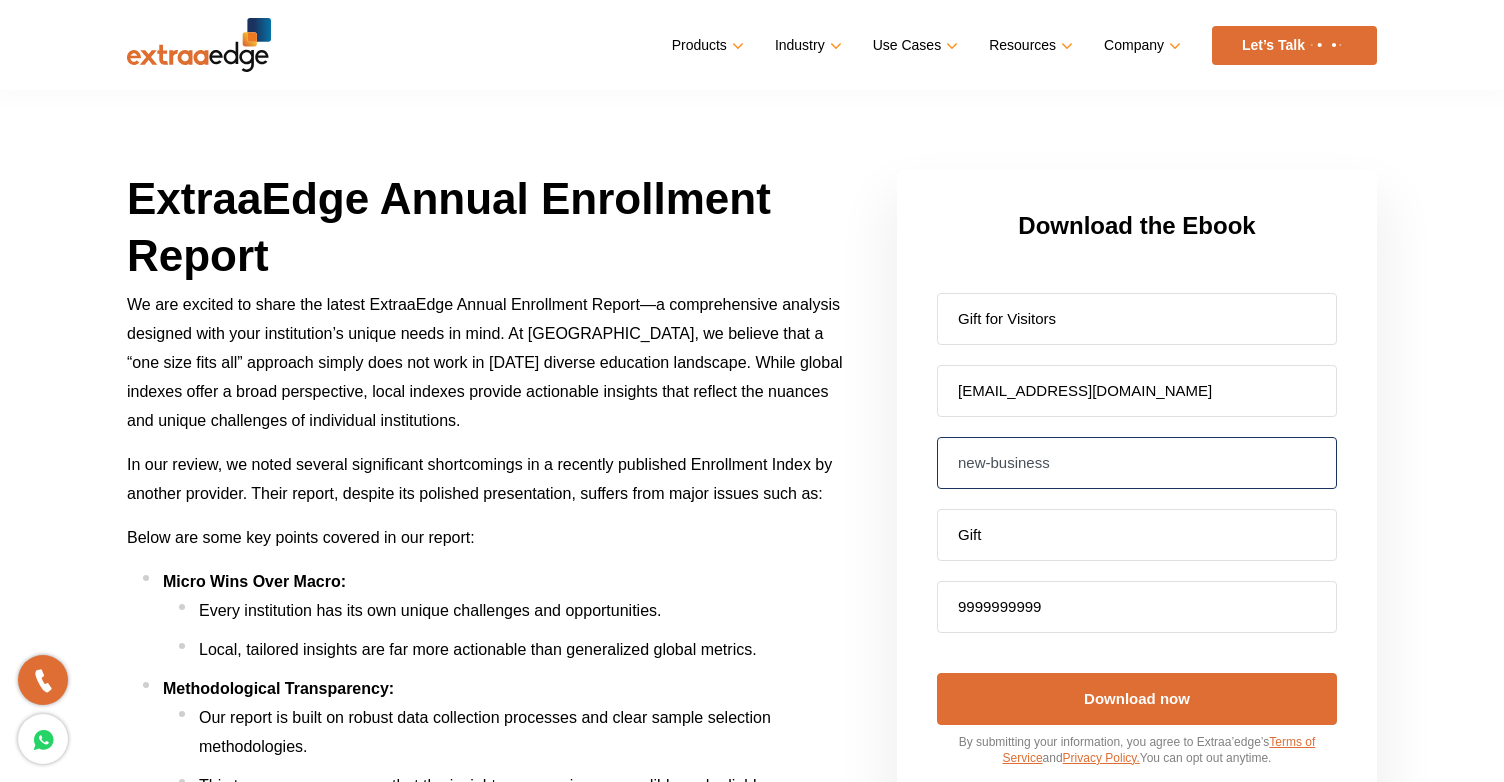 click on "new-business" at bounding box center [1137, 463] 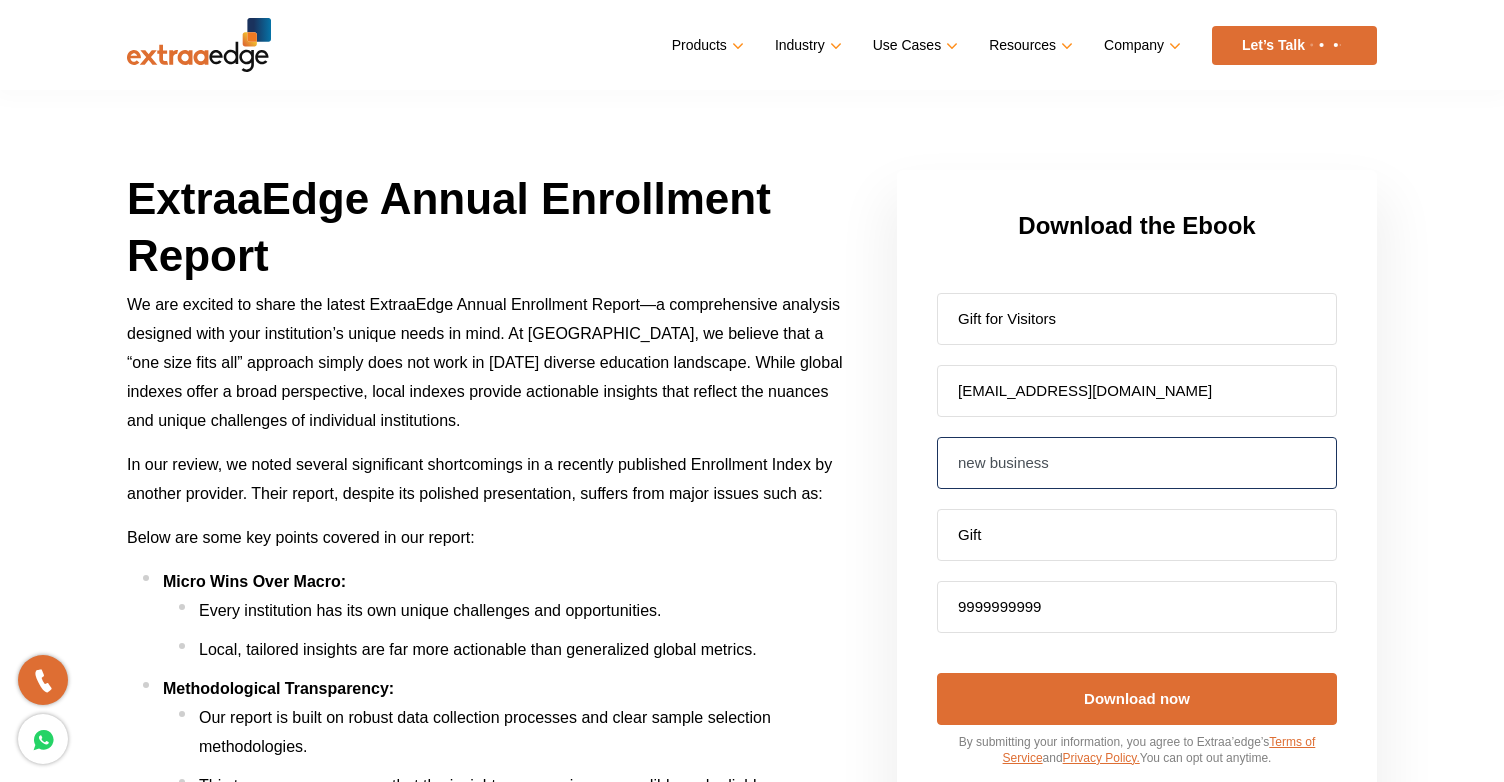 type on "new business" 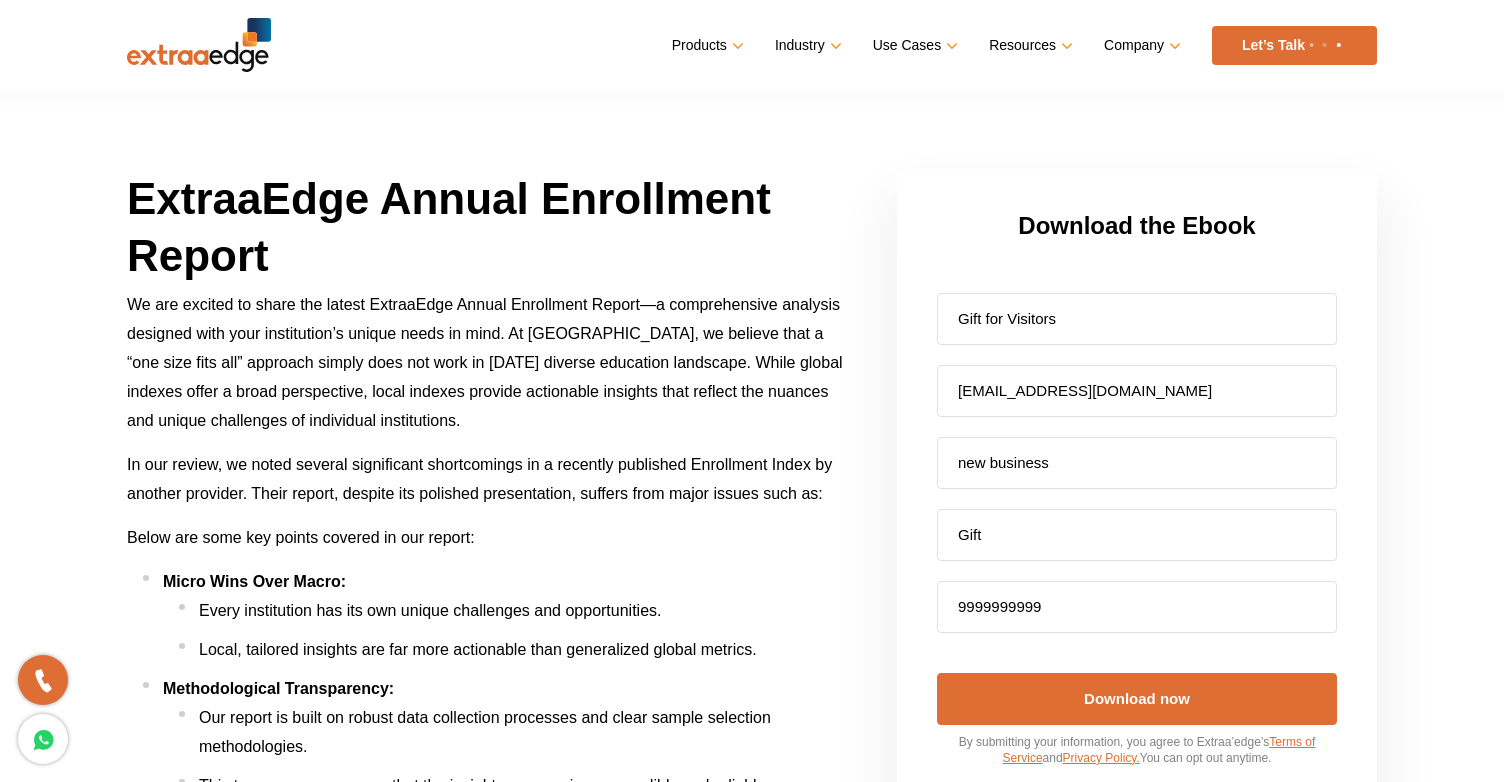 click on "Download now
By submitting your information, you agree to Extraa’edge’s  Terms of Service  and  Privacy Policy.  You can opt out anytime." at bounding box center (1137, 709) 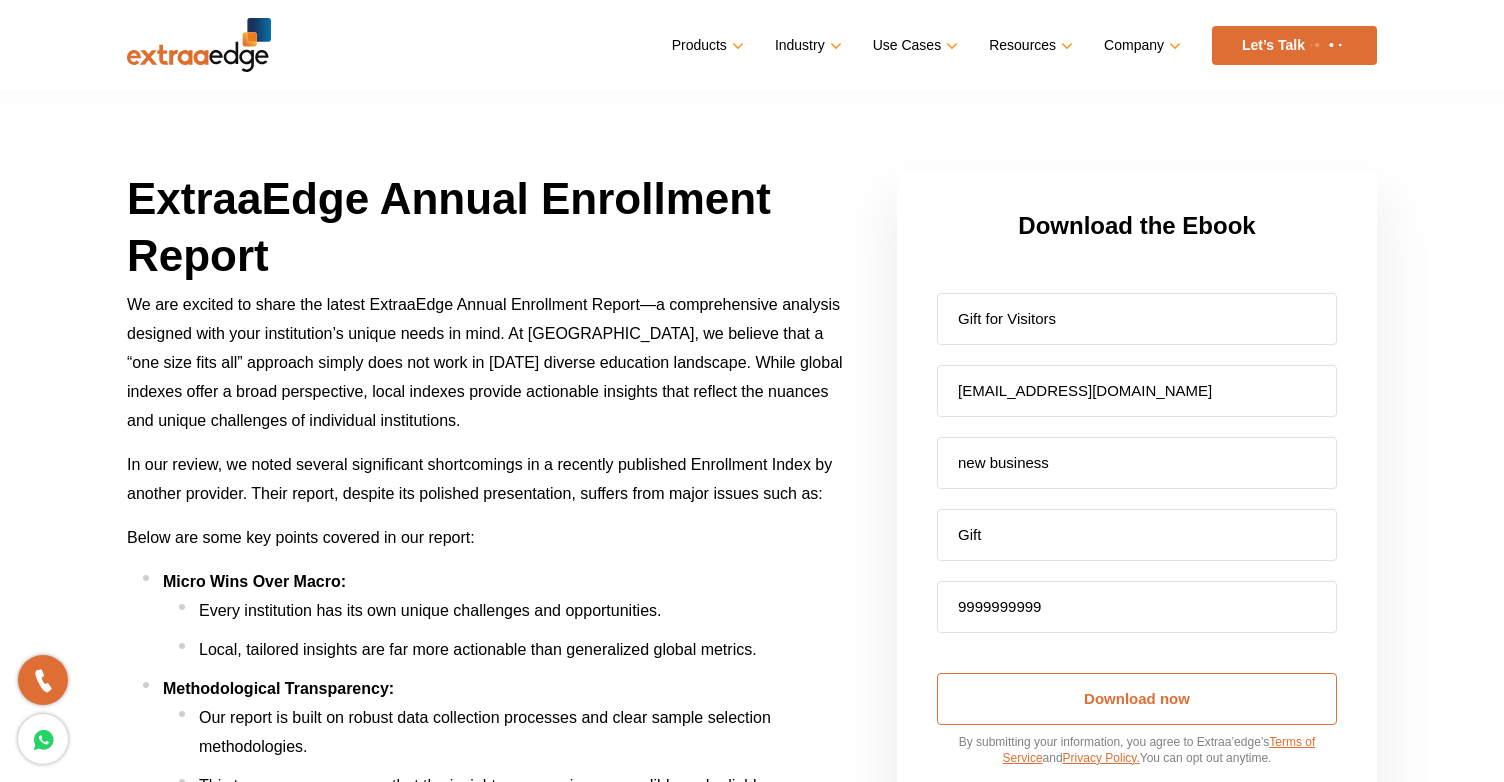 click on "Download now" at bounding box center (1137, 699) 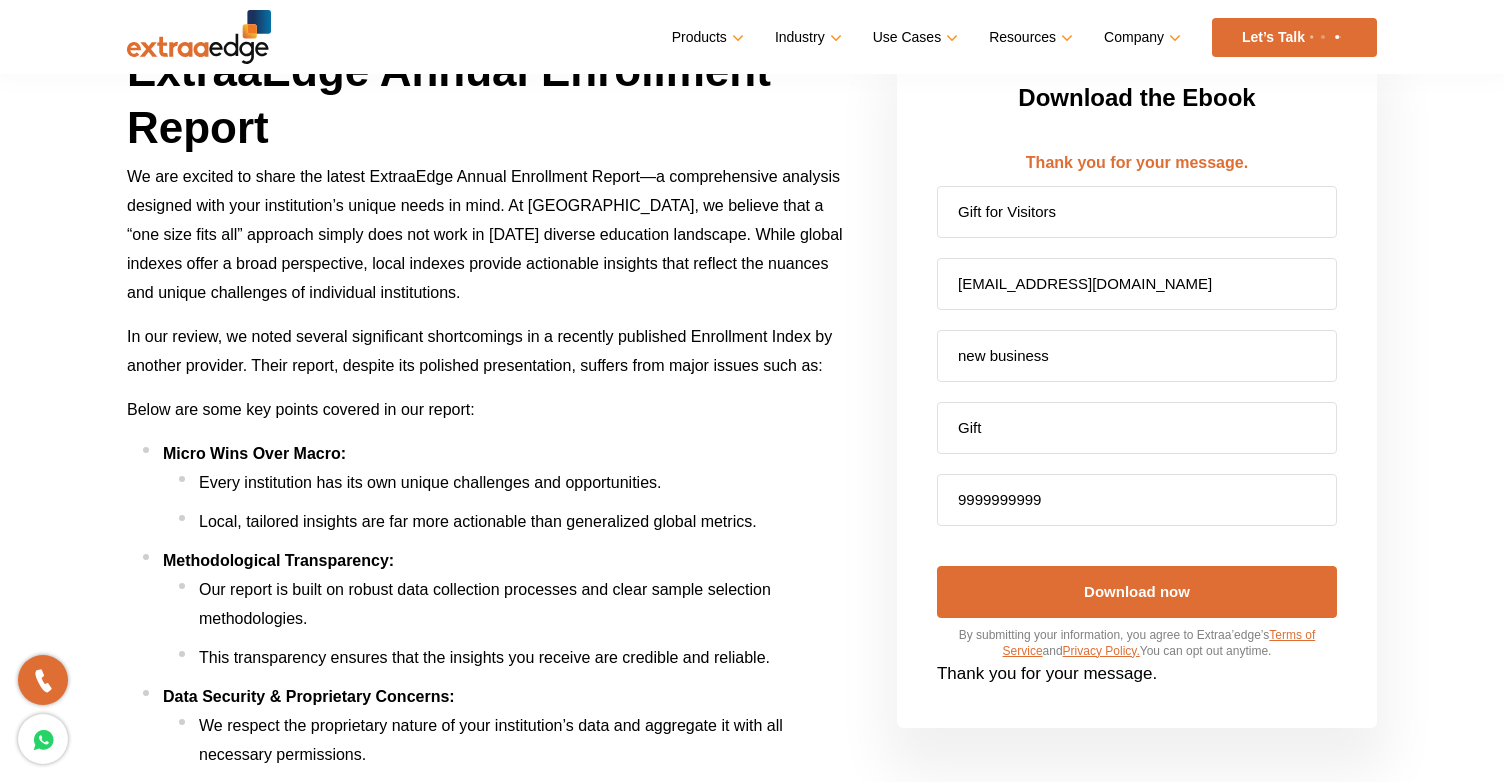 scroll, scrollTop: 0, scrollLeft: 0, axis: both 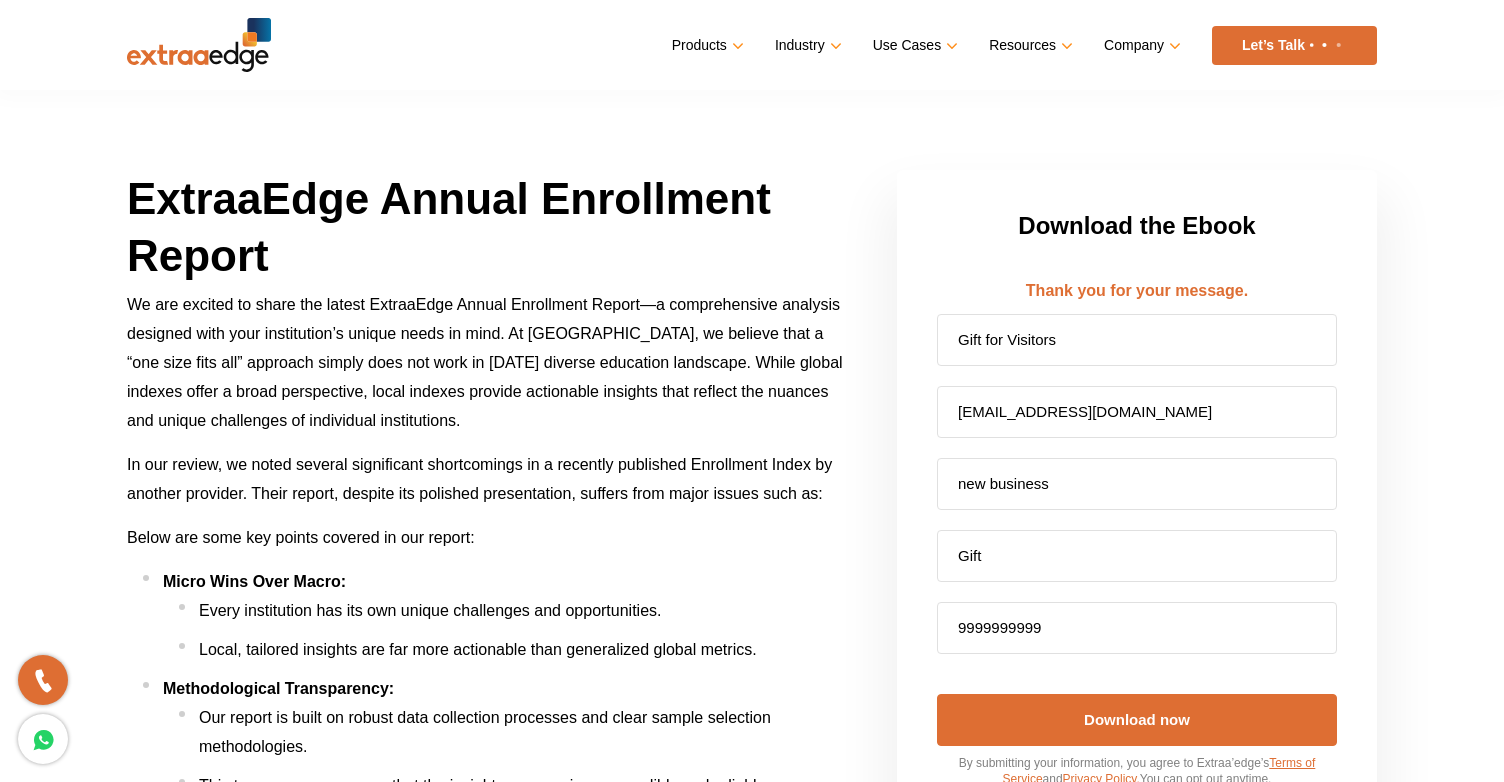 click on "We are excited to share the latest ExtraaEdge Annual Enrollment Report—a comprehensive analysis designed with your institution’s unique needs in mind. At ExtraaEdge, we believe that a “one size fits all” approach simply does not work in today’s diverse education landscape. While global indexes offer a broad perspective, local indexes provide actionable insights that reflect the nuances and unique challenges of individual institutions." at bounding box center (485, 362) 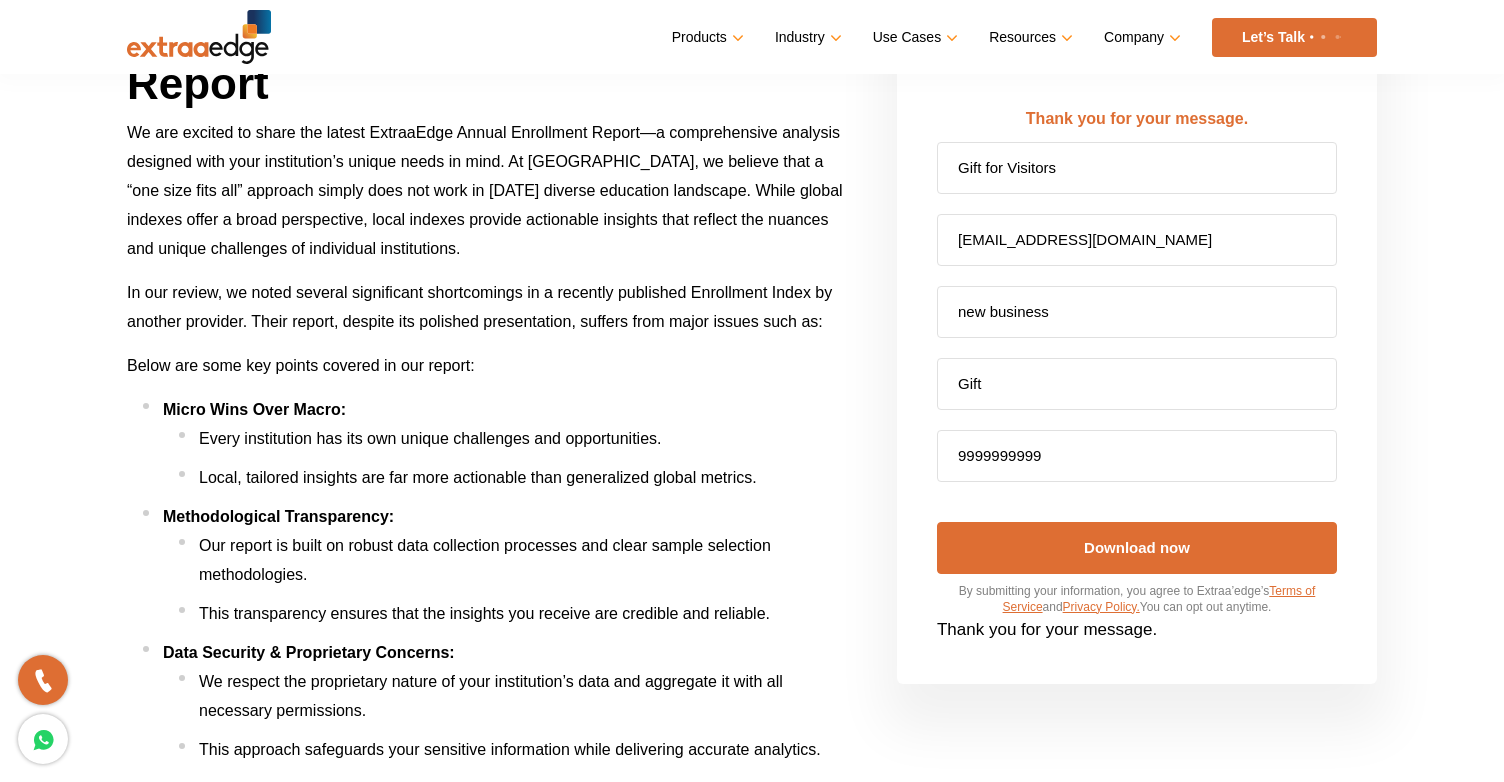 scroll, scrollTop: 0, scrollLeft: 0, axis: both 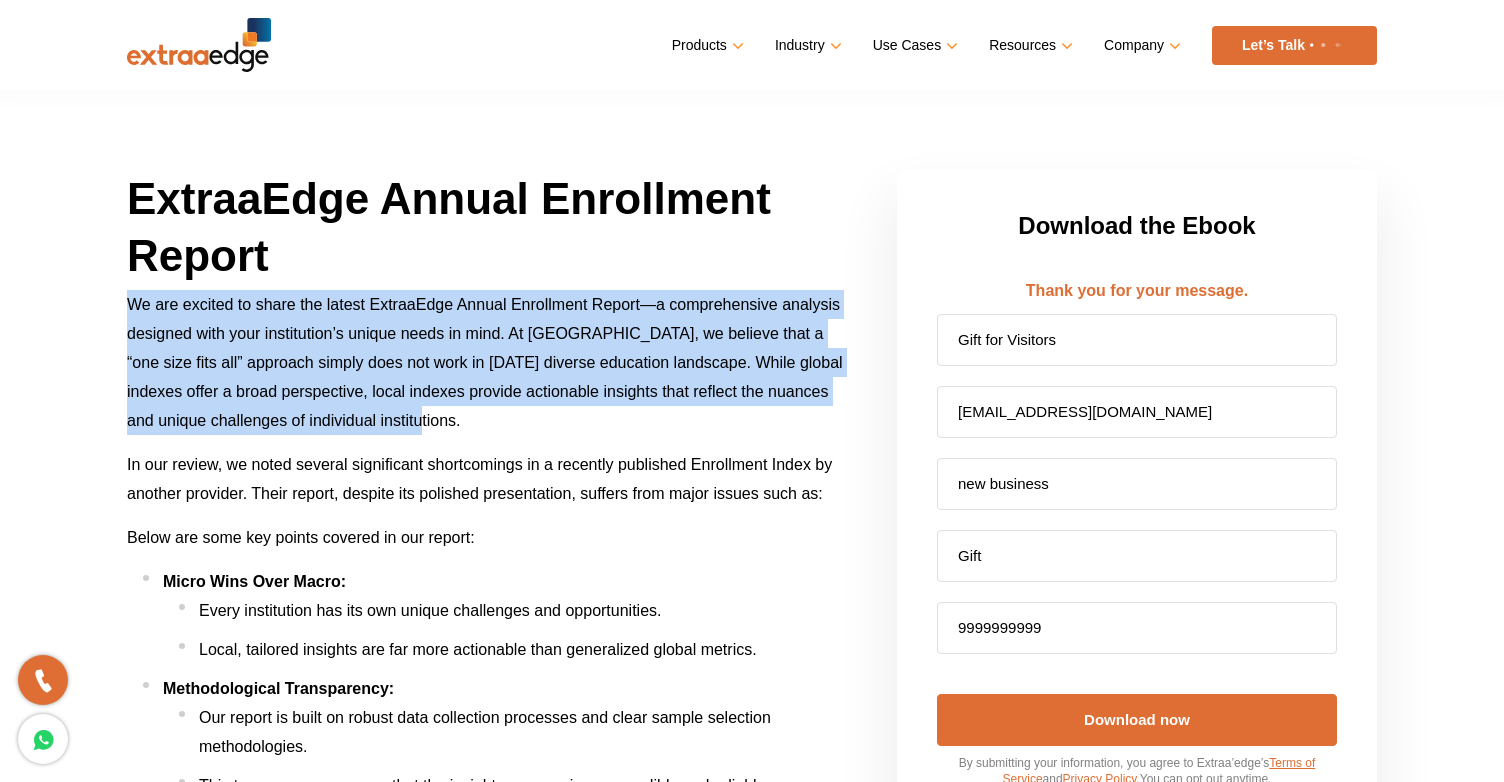 drag, startPoint x: 130, startPoint y: 304, endPoint x: 450, endPoint y: 420, distance: 340.37625 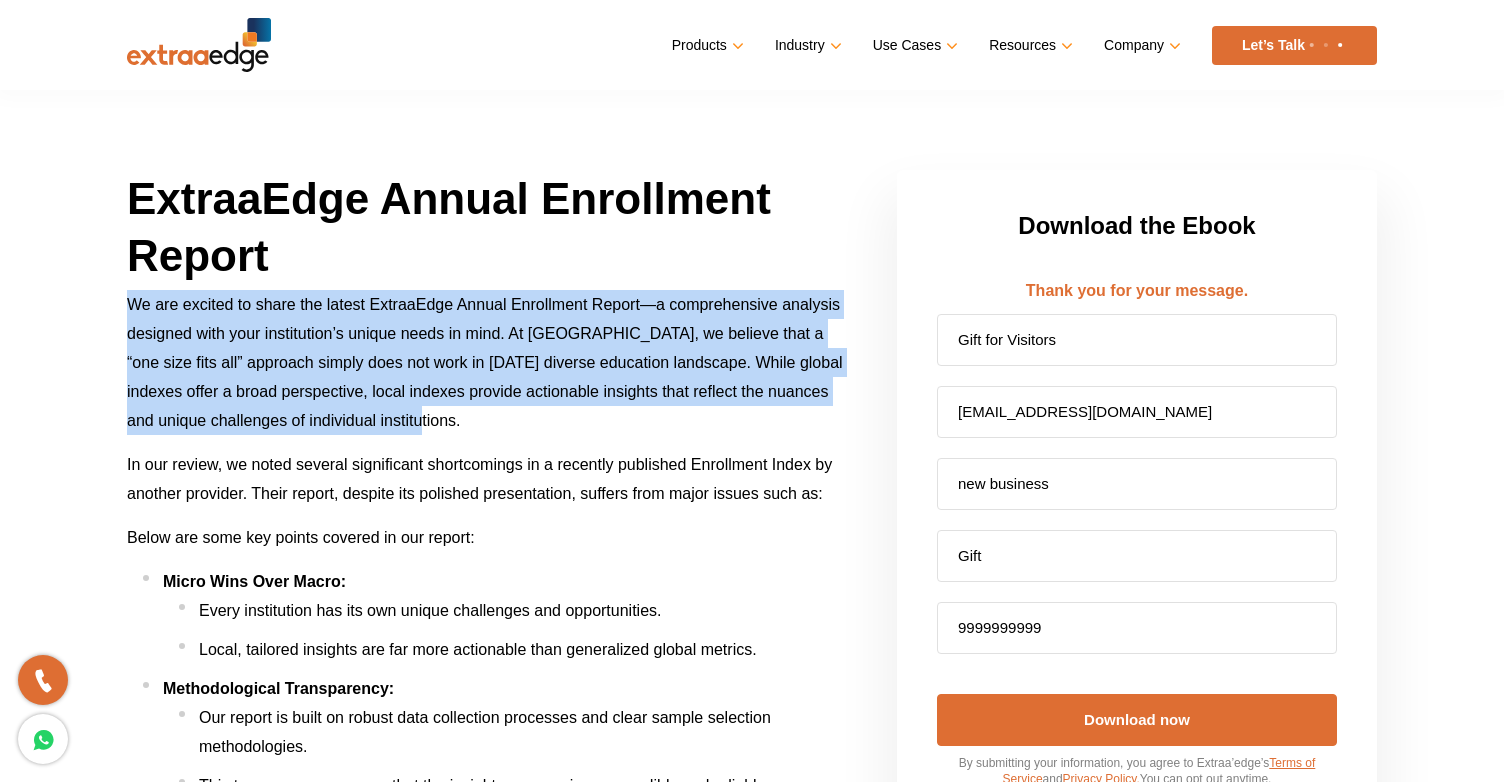 click on "We are excited to share the latest ExtraaEdge Annual Enrollment Report—a comprehensive analysis designed with your institution’s unique needs in mind. At ExtraaEdge, we believe that a “one size fits all” approach simply does not work in today’s diverse education landscape. While global indexes offer a broad perspective, local indexes provide actionable insights that reflect the nuances and unique challenges of individual institutions." at bounding box center [485, 362] 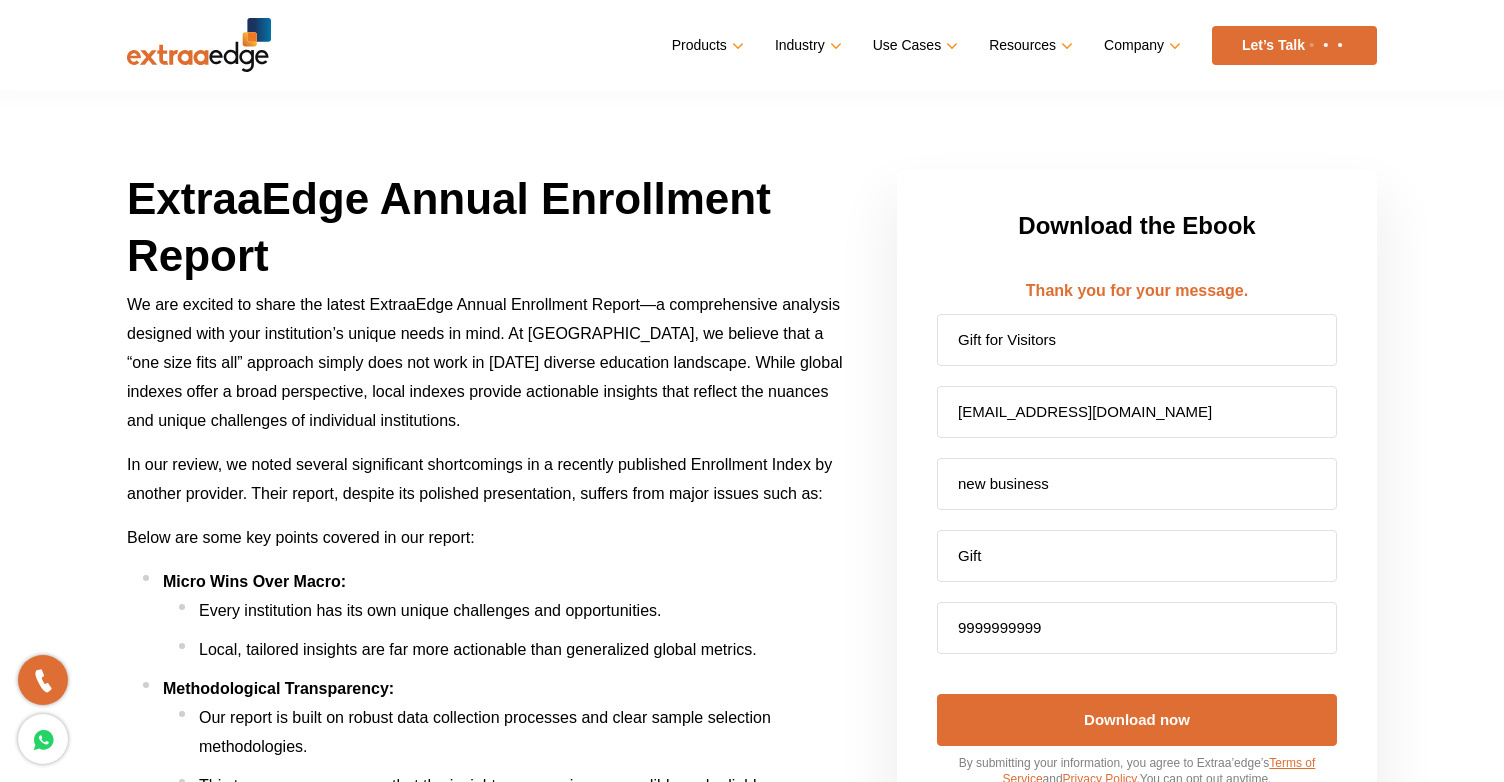 click on "In our review, we noted several significant shortcomings in a recently published Enrollment Index by another provider. Their report, despite its polished presentation, suffers from major issues such as:" at bounding box center [485, 479] 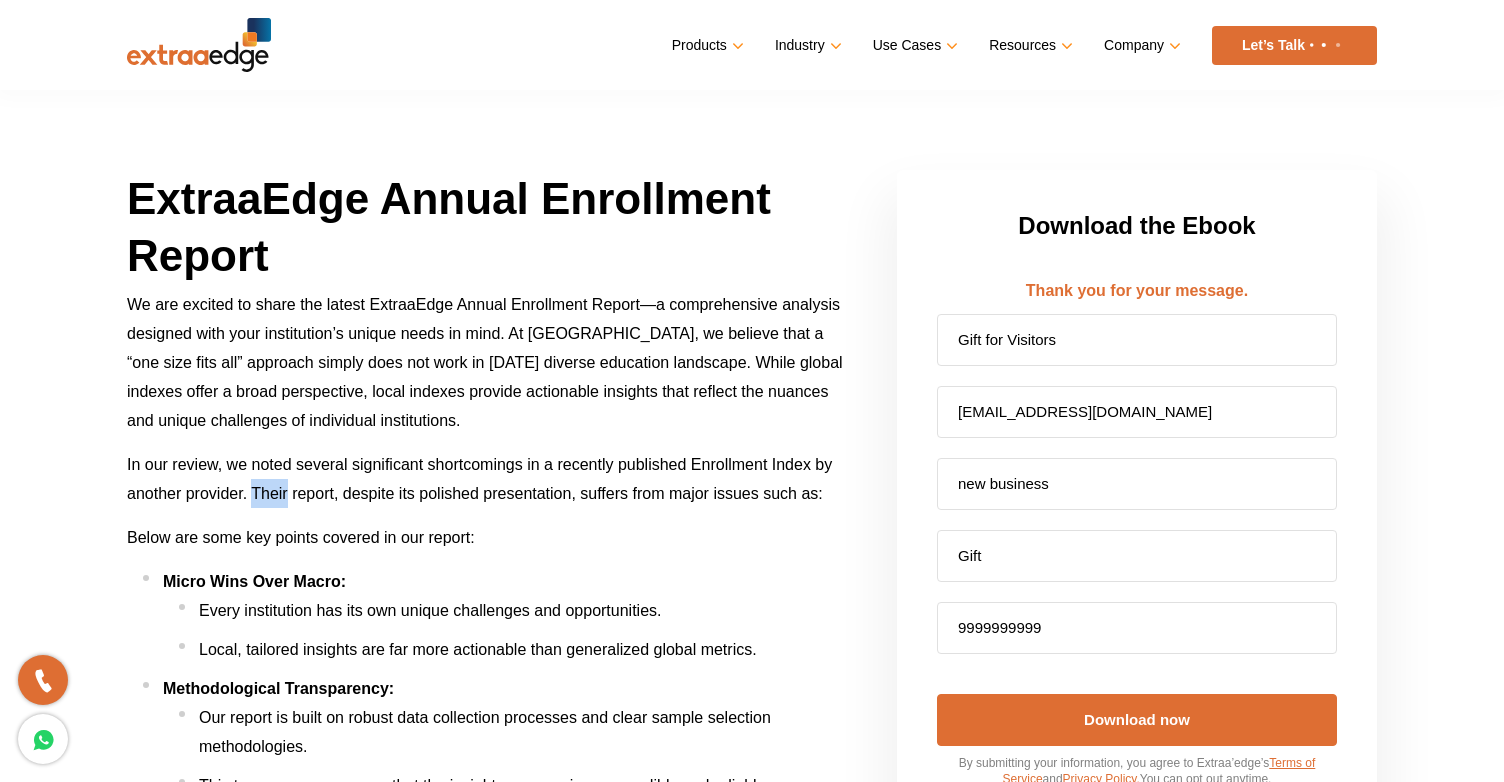 click on "In our review, we noted several significant shortcomings in a recently published Enrollment Index by another provider. Their report, despite its polished presentation, suffers from major issues such as:" at bounding box center [485, 479] 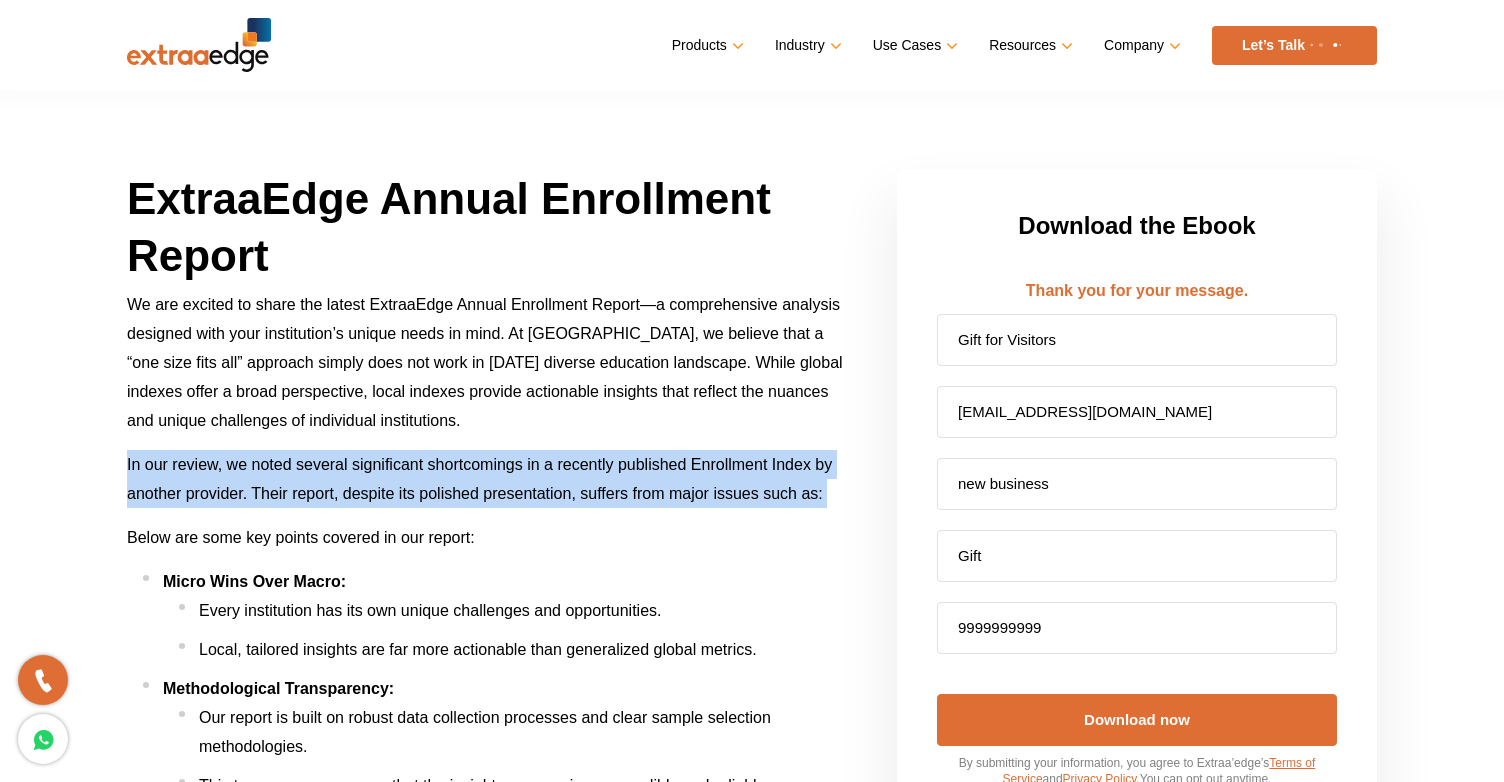 click on "In our review, we noted several significant shortcomings in a recently published Enrollment Index by another provider. Their report, despite its polished presentation, suffers from major issues such as:" at bounding box center [485, 479] 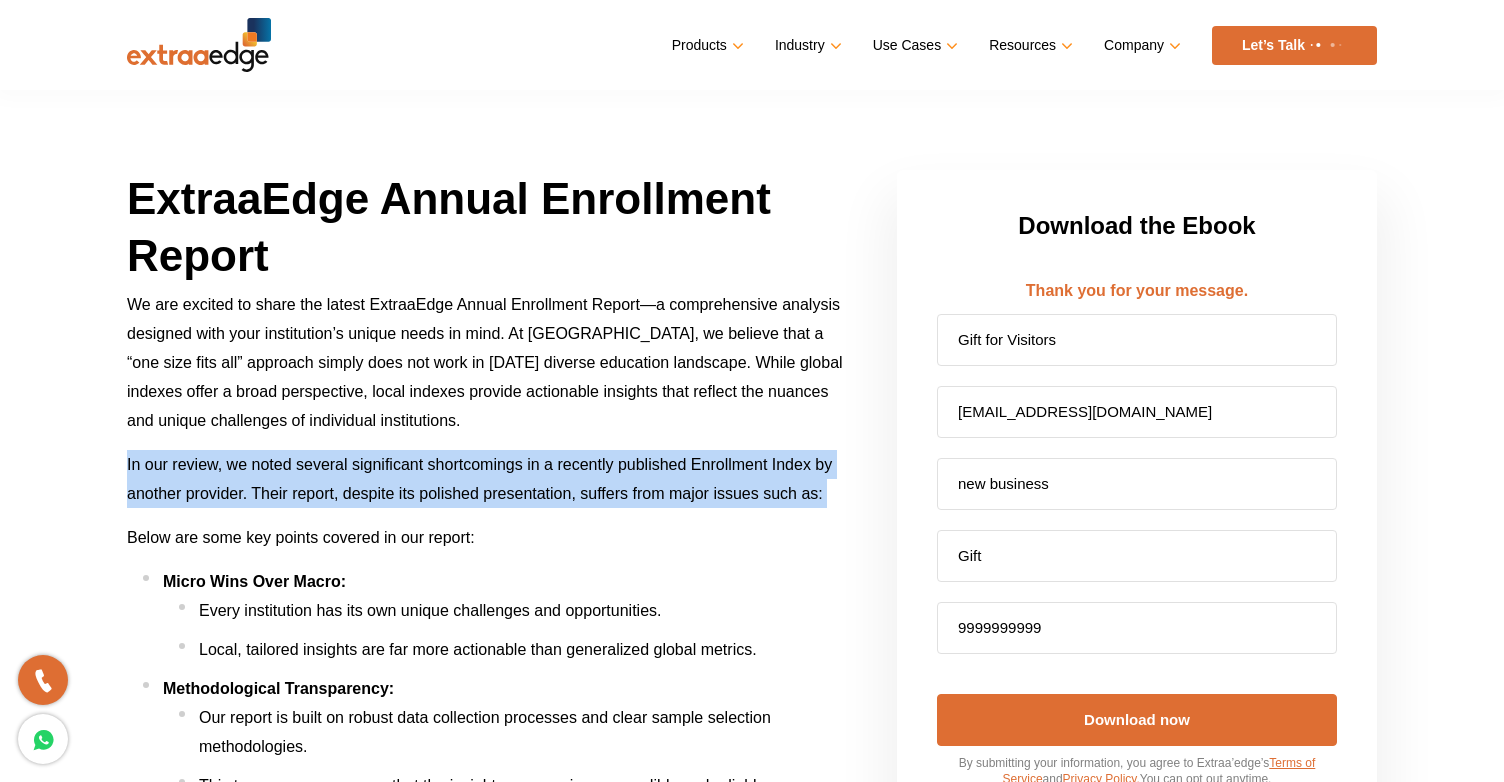 click on "In our review, we noted several significant shortcomings in a recently published Enrollment Index by another provider. Their report, despite its polished presentation, suffers from major issues such as:" at bounding box center (485, 479) 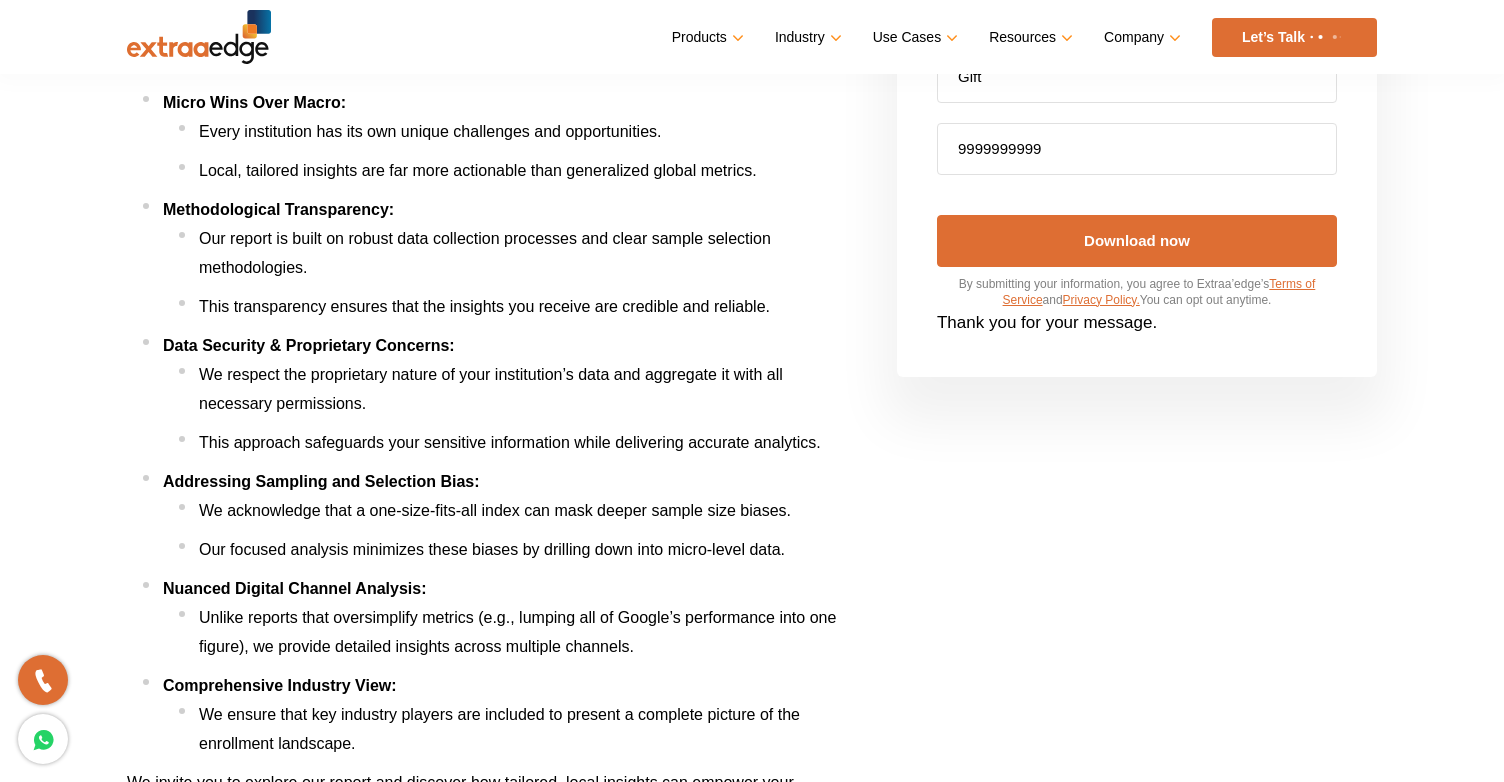 scroll, scrollTop: 480, scrollLeft: 0, axis: vertical 